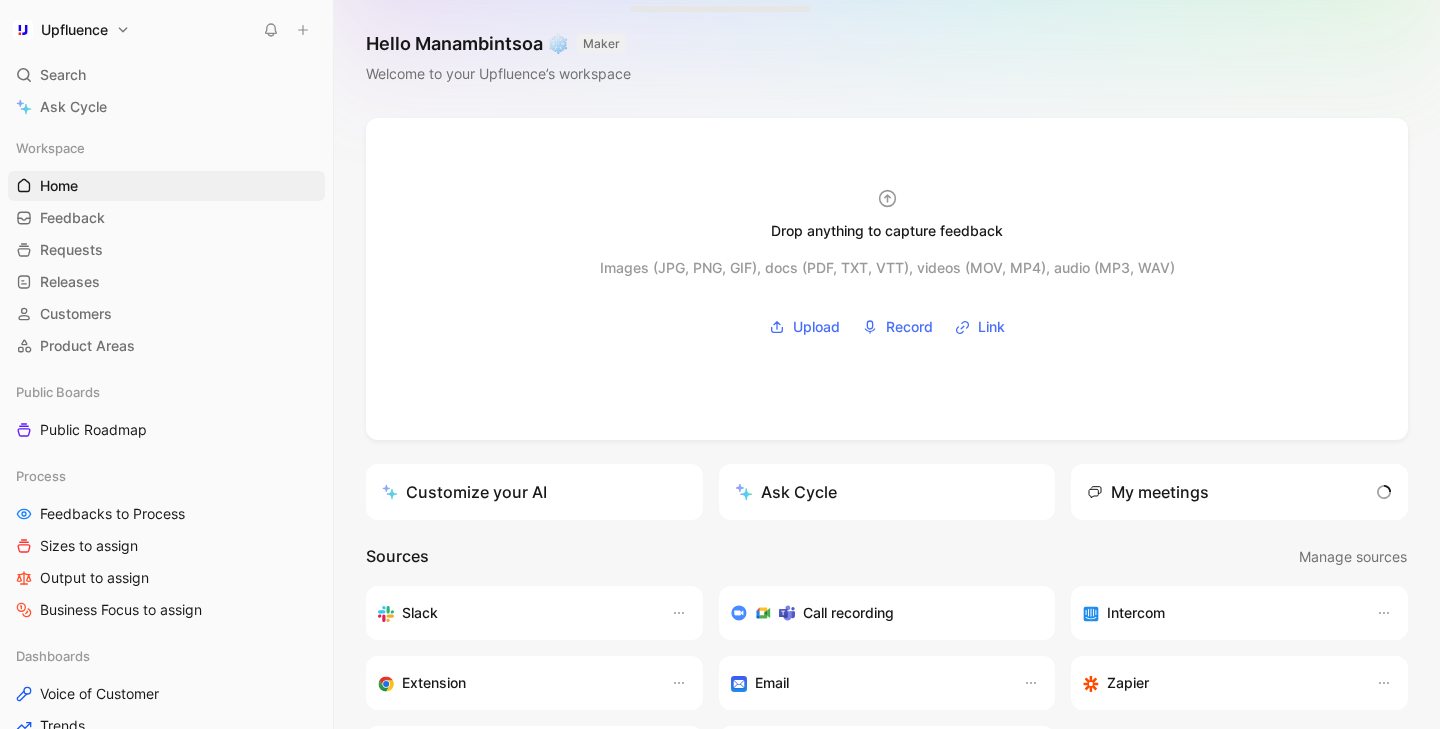 scroll, scrollTop: 0, scrollLeft: 0, axis: both 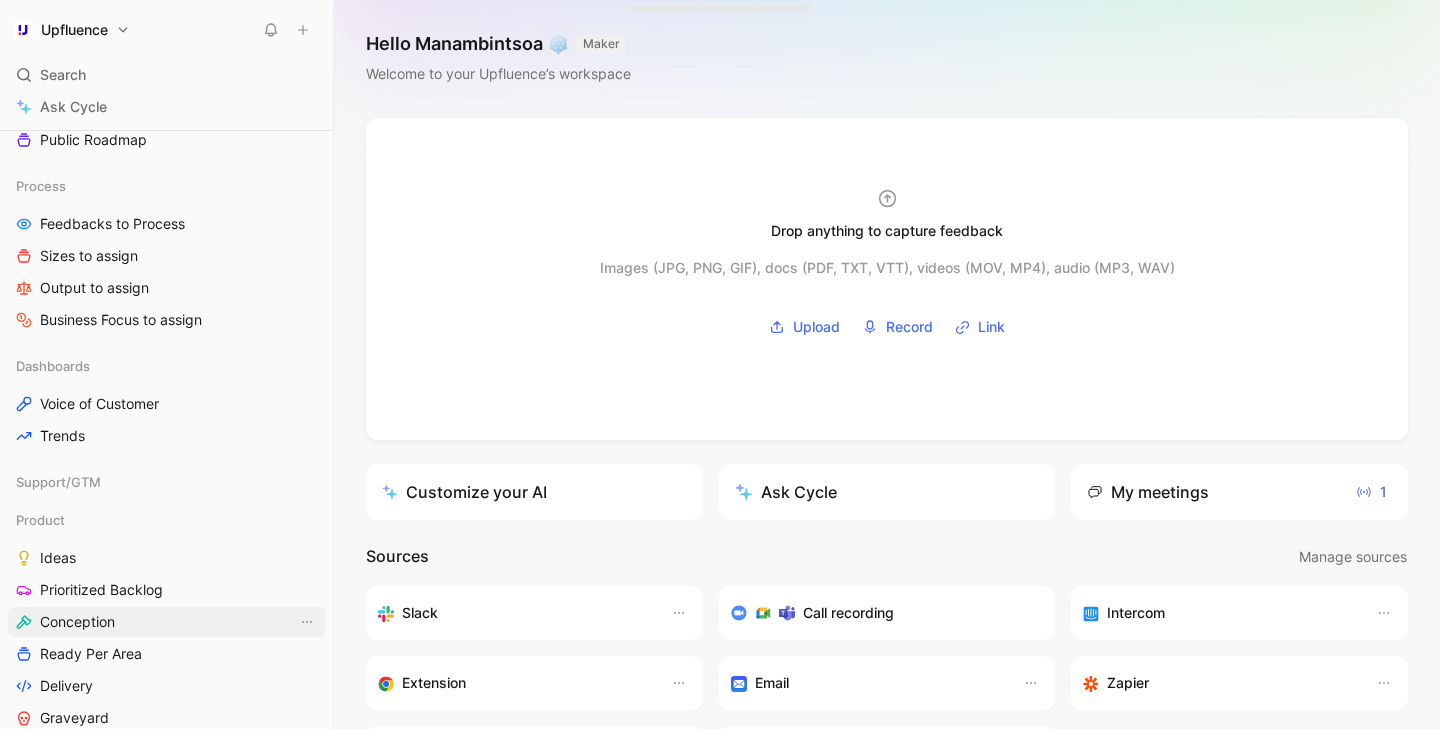 click on "Conception" at bounding box center (166, 622) 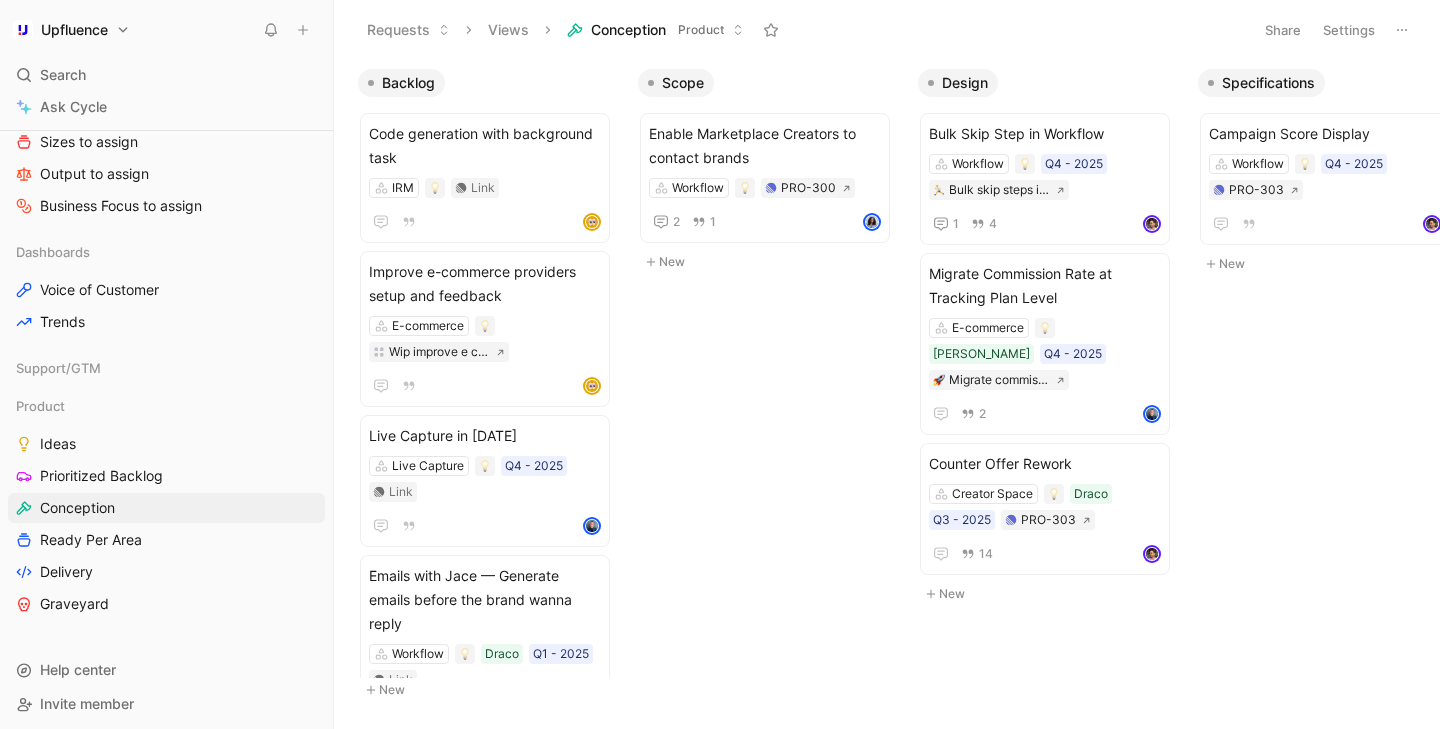 scroll, scrollTop: 410, scrollLeft: 0, axis: vertical 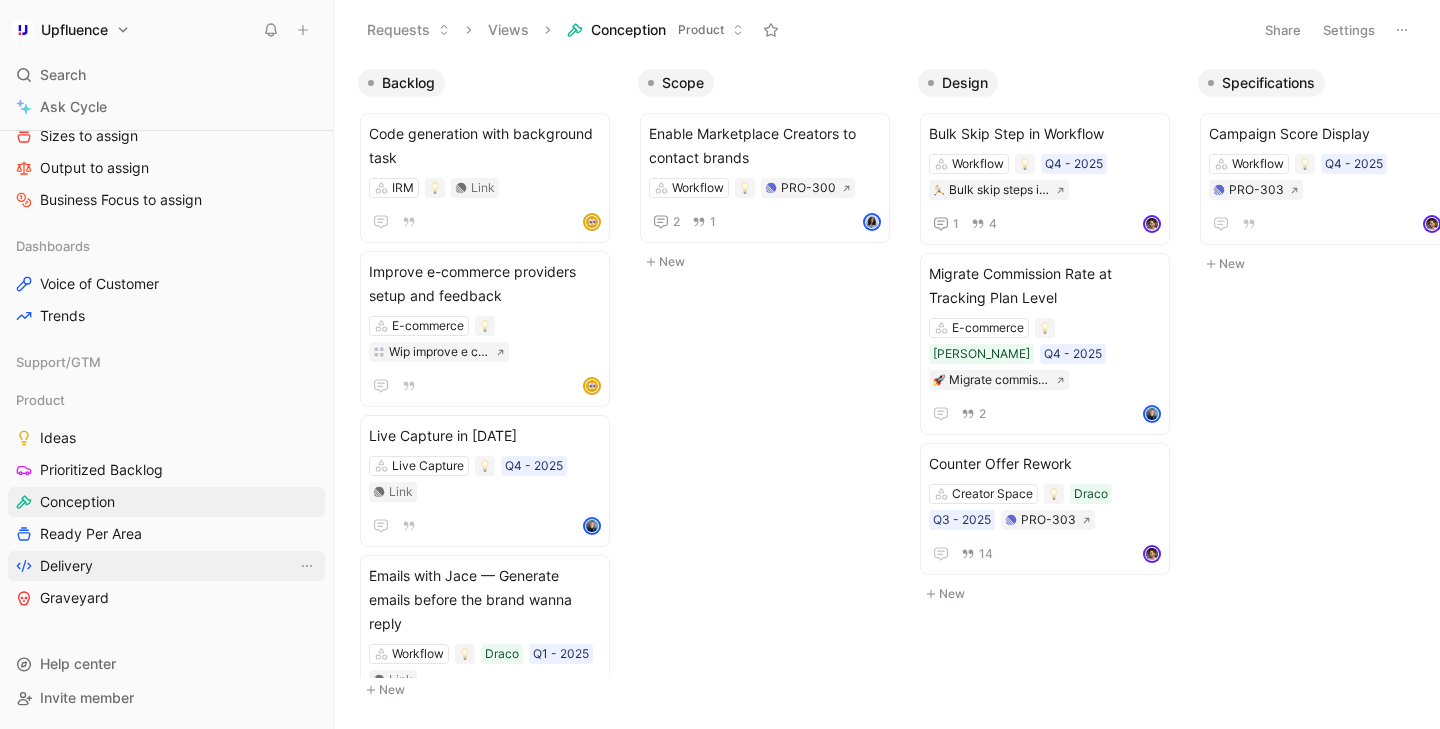 click on "Delivery" at bounding box center (166, 566) 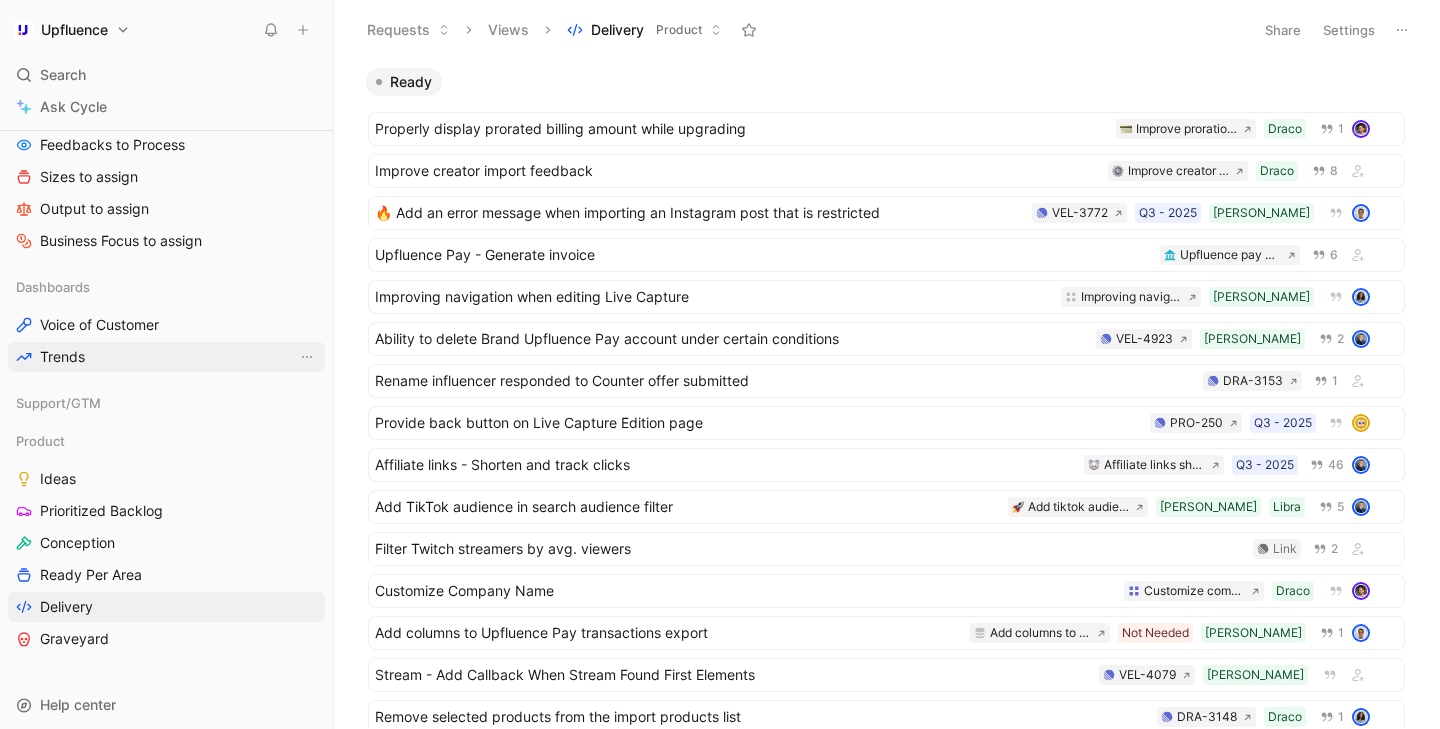 scroll, scrollTop: 410, scrollLeft: 0, axis: vertical 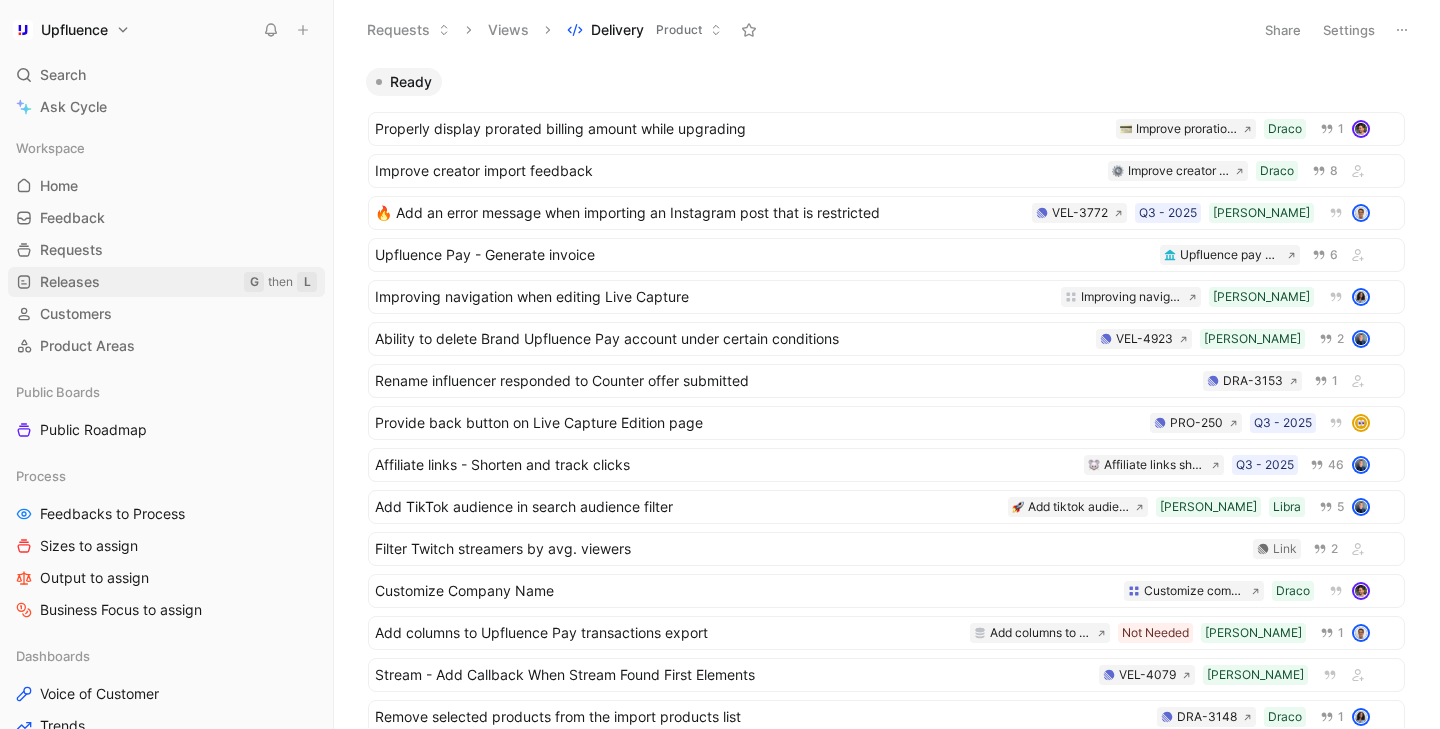 click on "Releases" at bounding box center (70, 282) 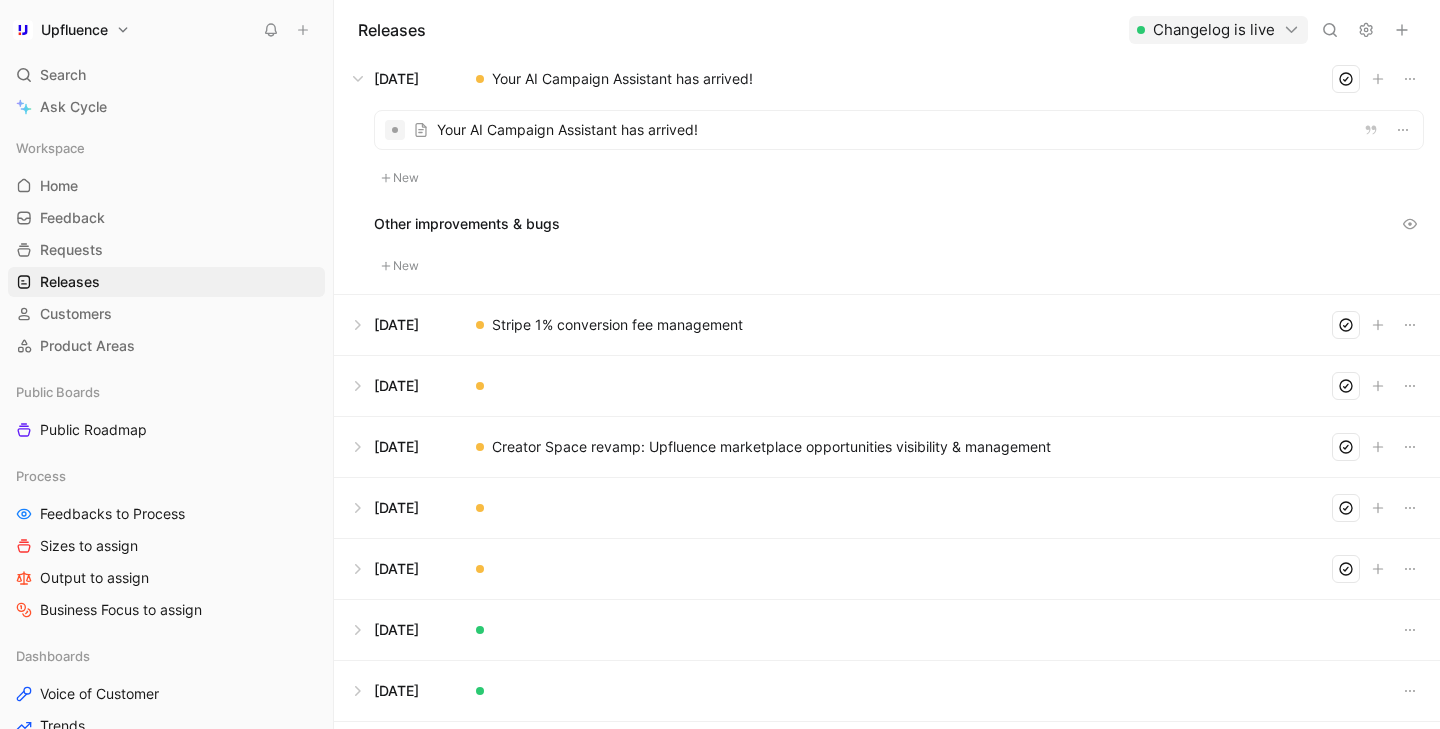 scroll, scrollTop: 74, scrollLeft: 0, axis: vertical 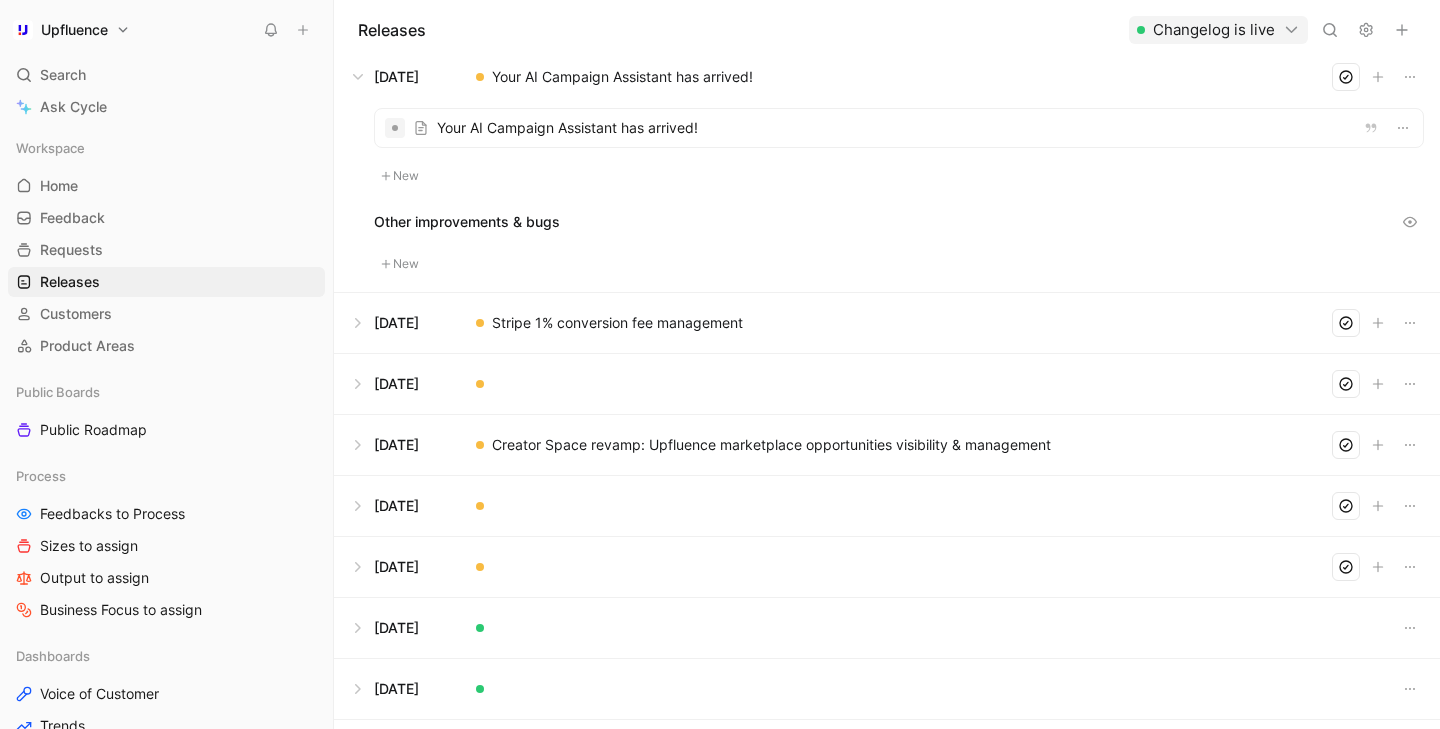 click at bounding box center [887, 567] 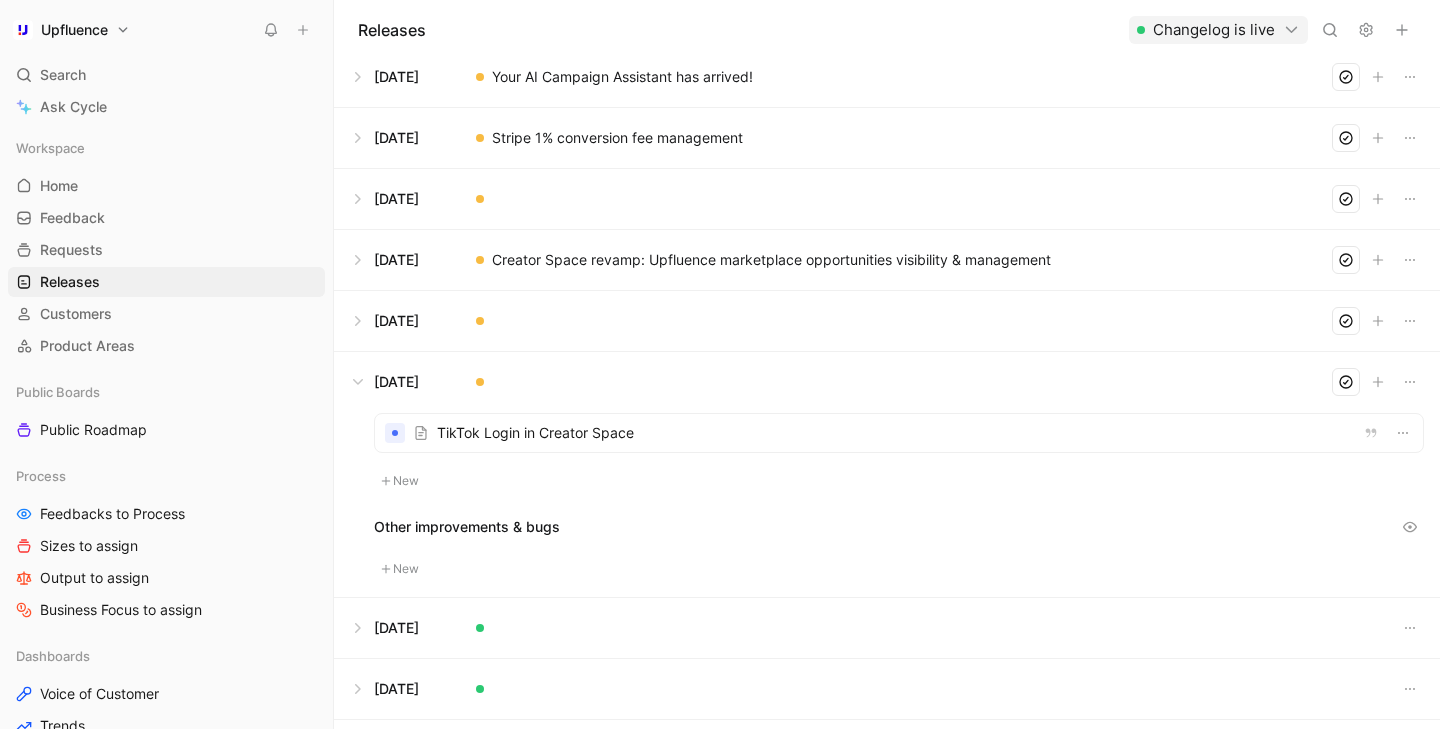 click at bounding box center (899, 433) 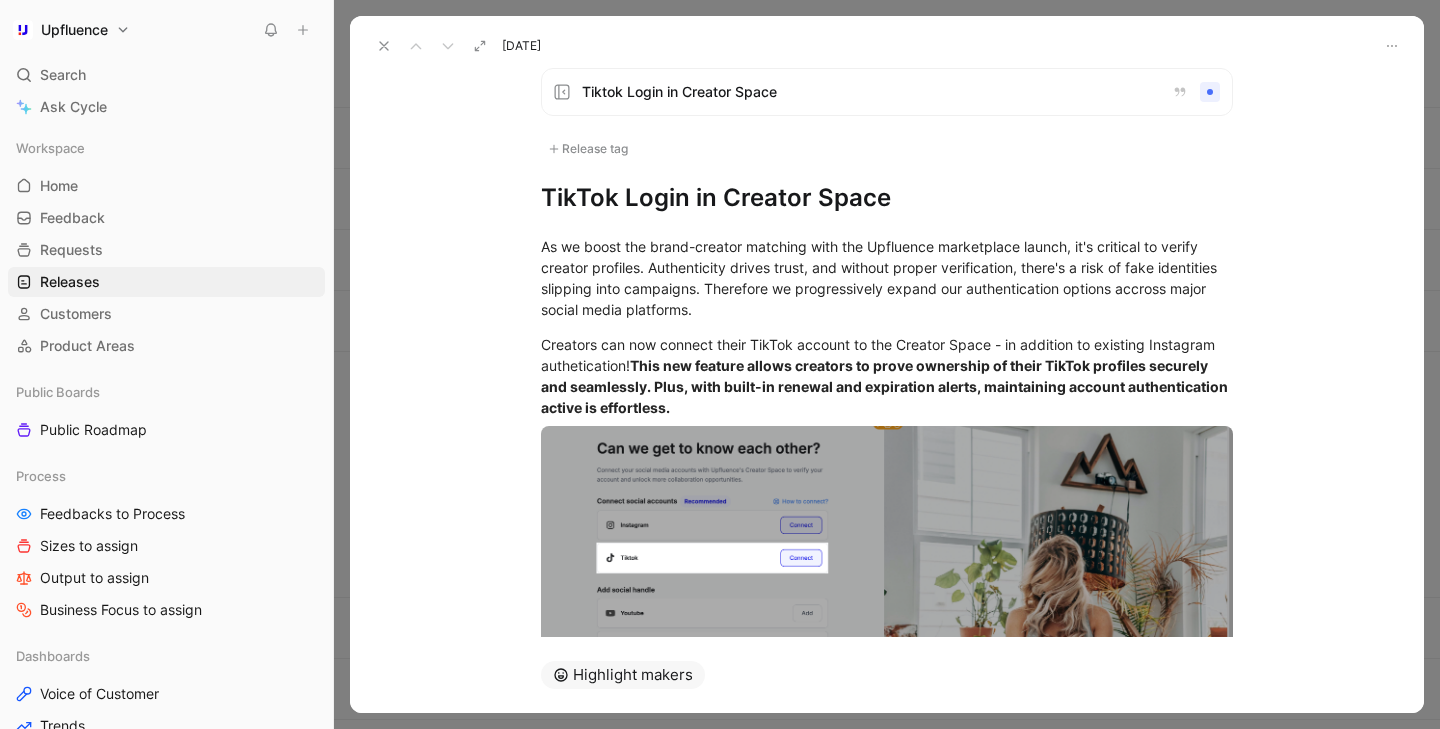 scroll, scrollTop: 0, scrollLeft: 0, axis: both 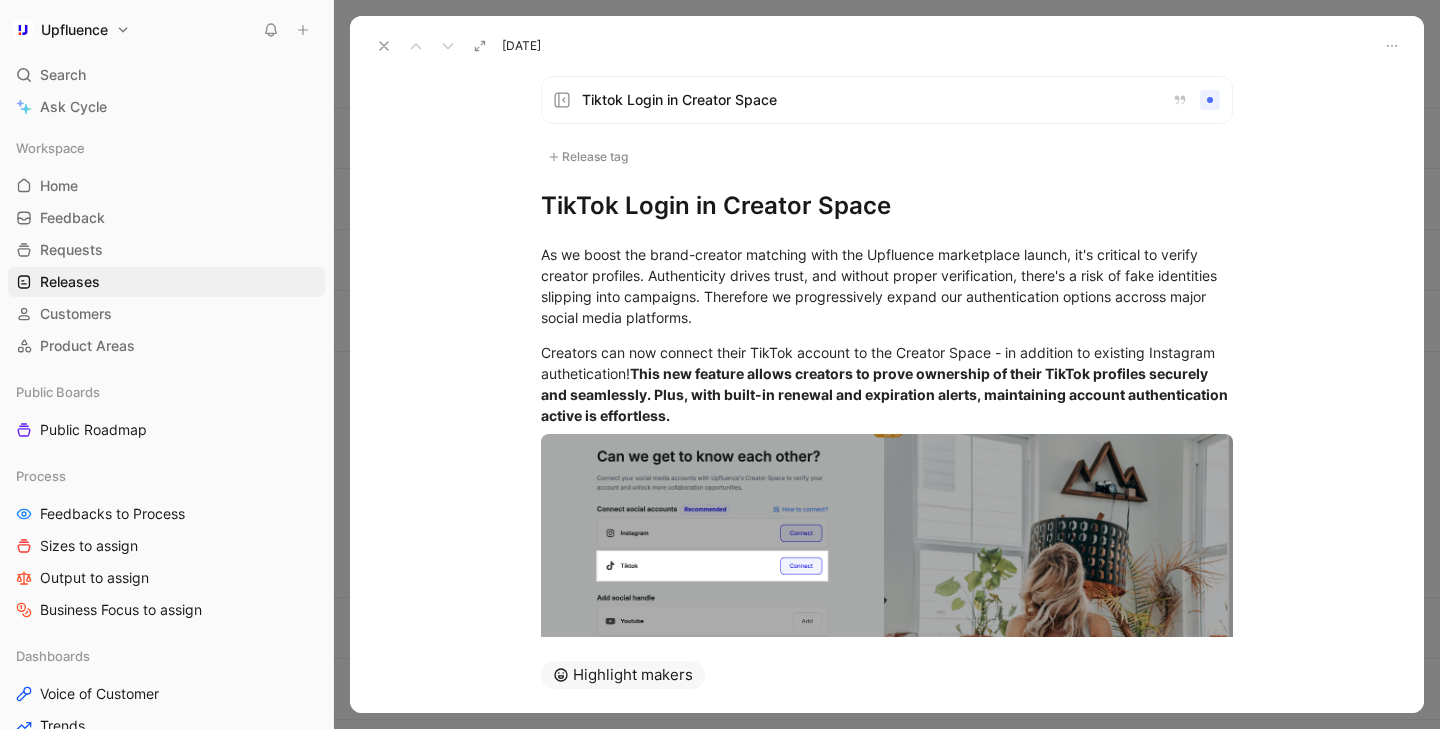 click on "Release tag" at bounding box center (588, 157) 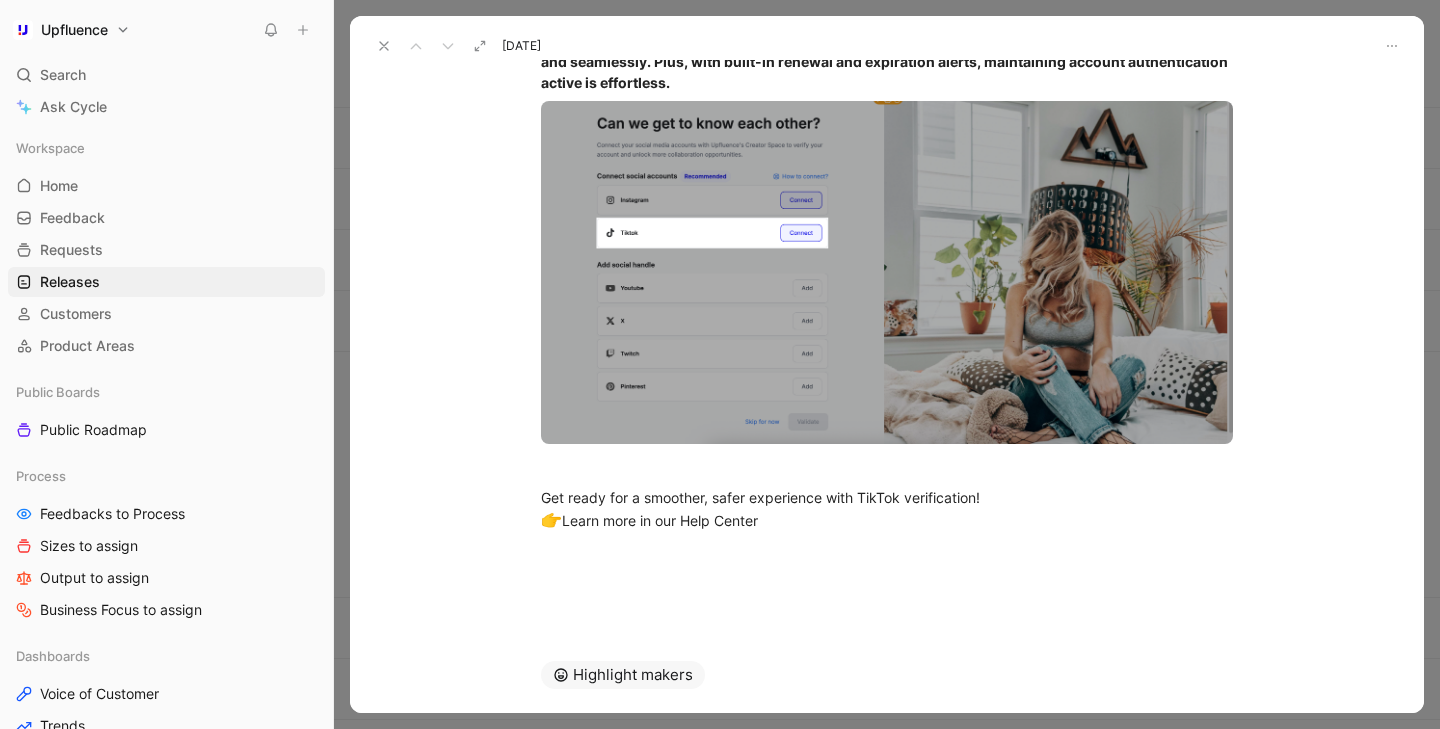 scroll, scrollTop: 0, scrollLeft: 0, axis: both 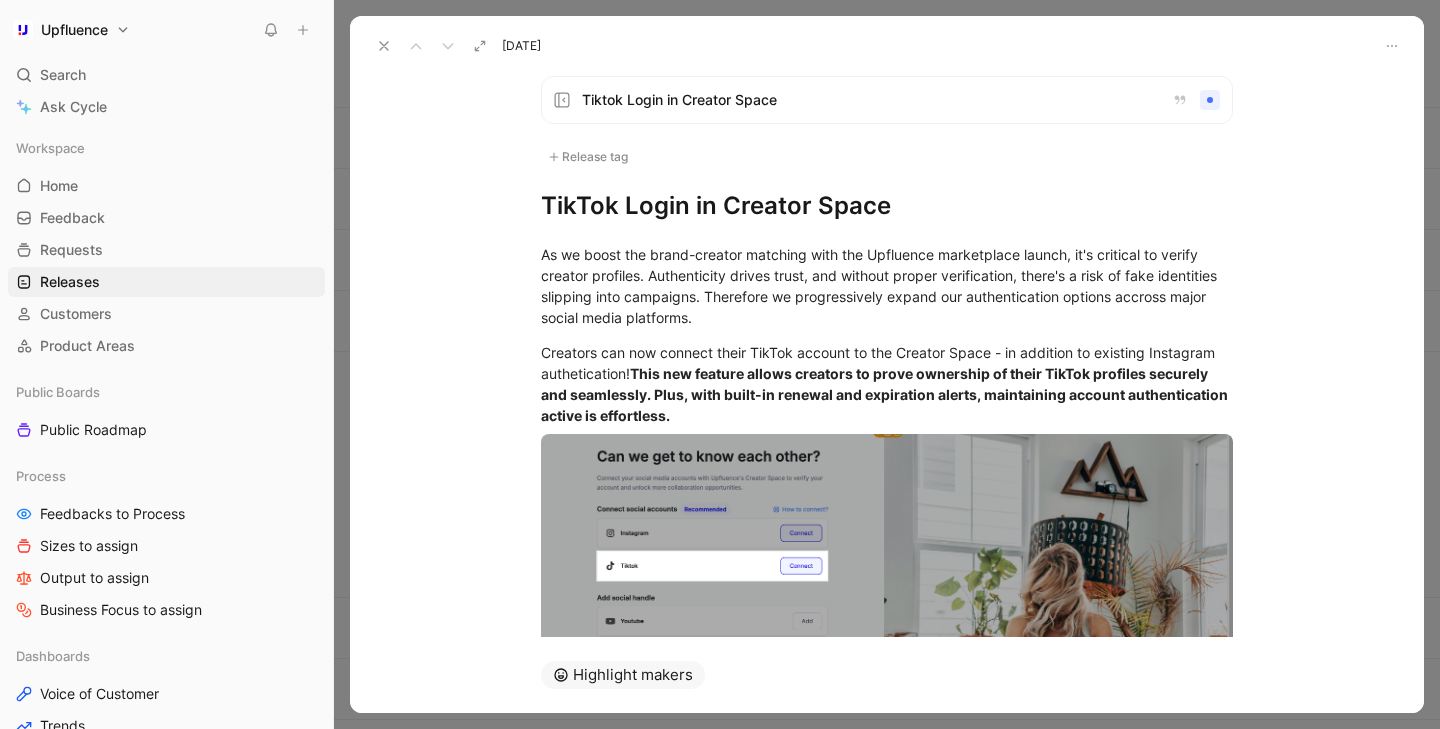 click 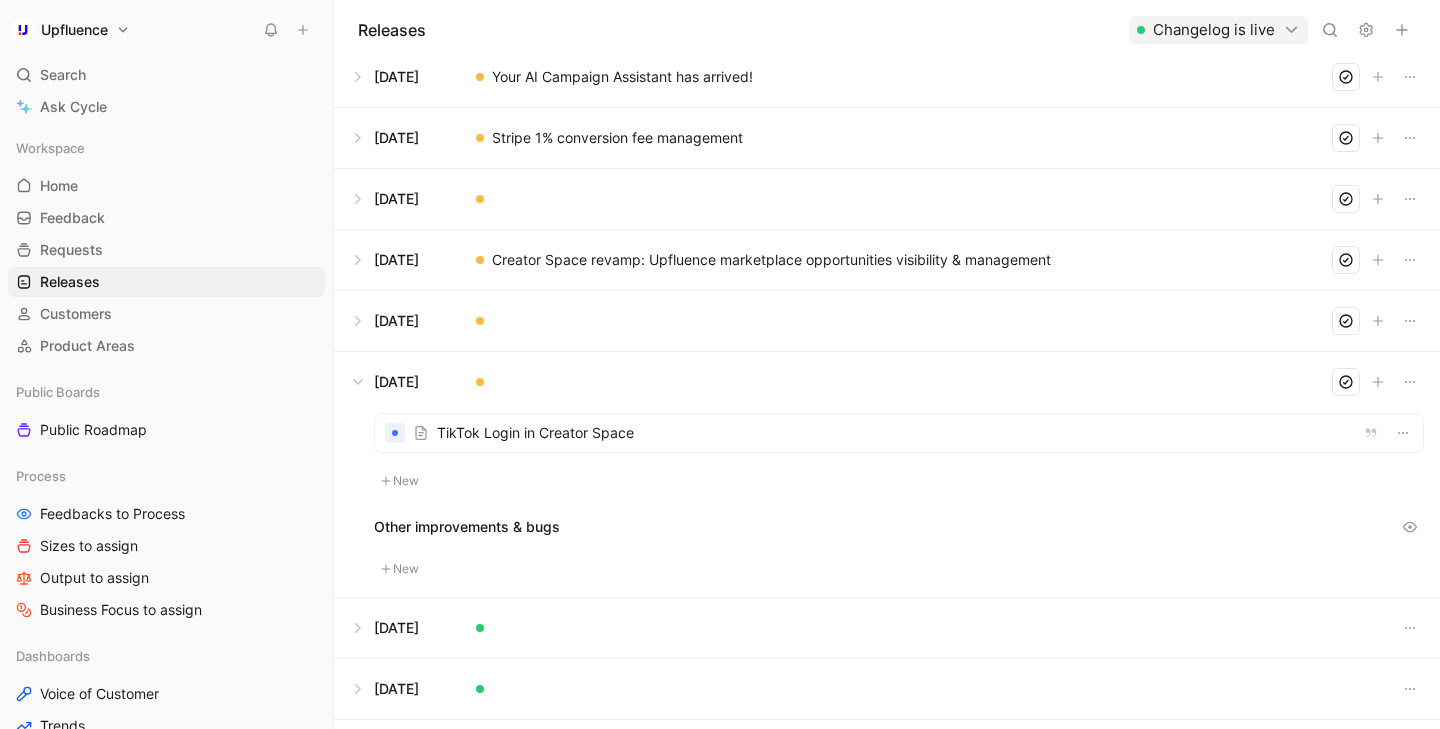 click at bounding box center (899, 433) 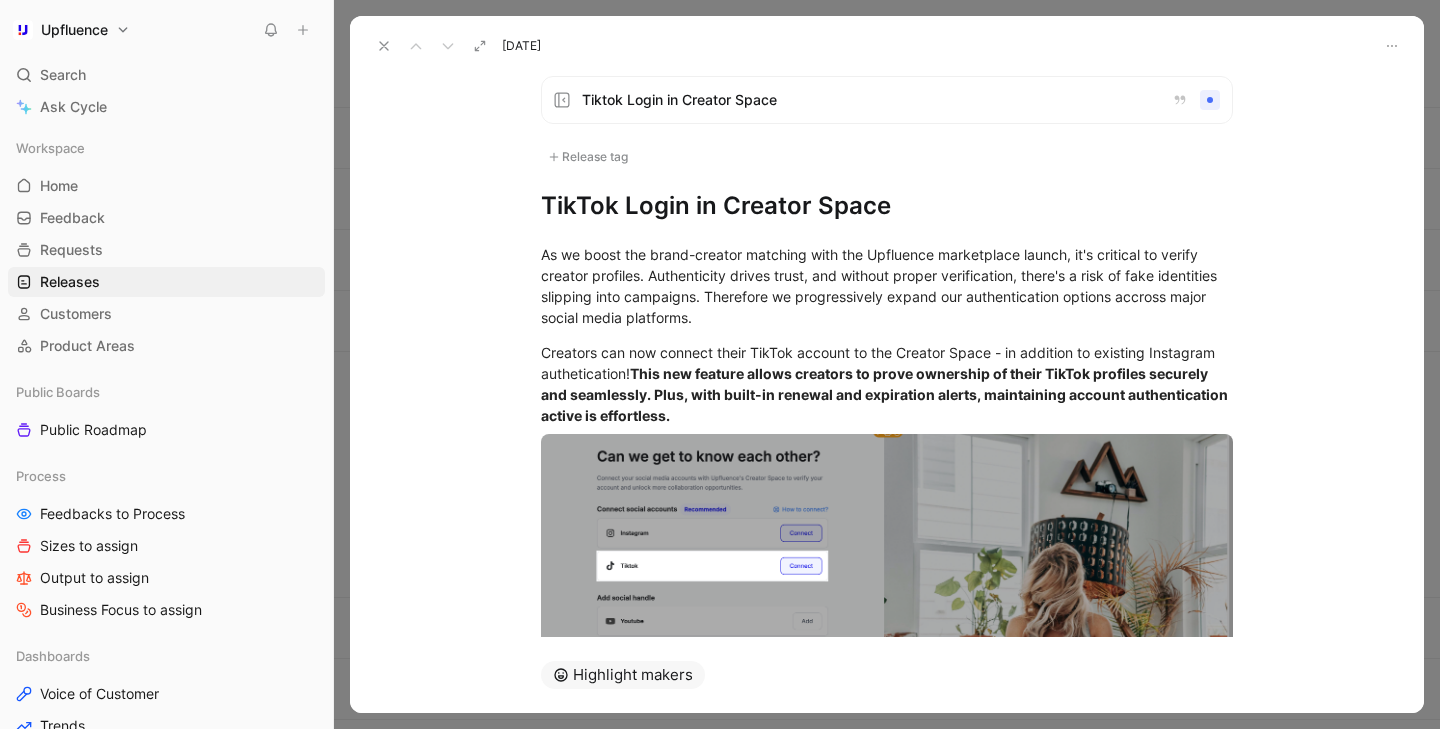 click on "TikTok Login in Creator Space" at bounding box center (887, 206) 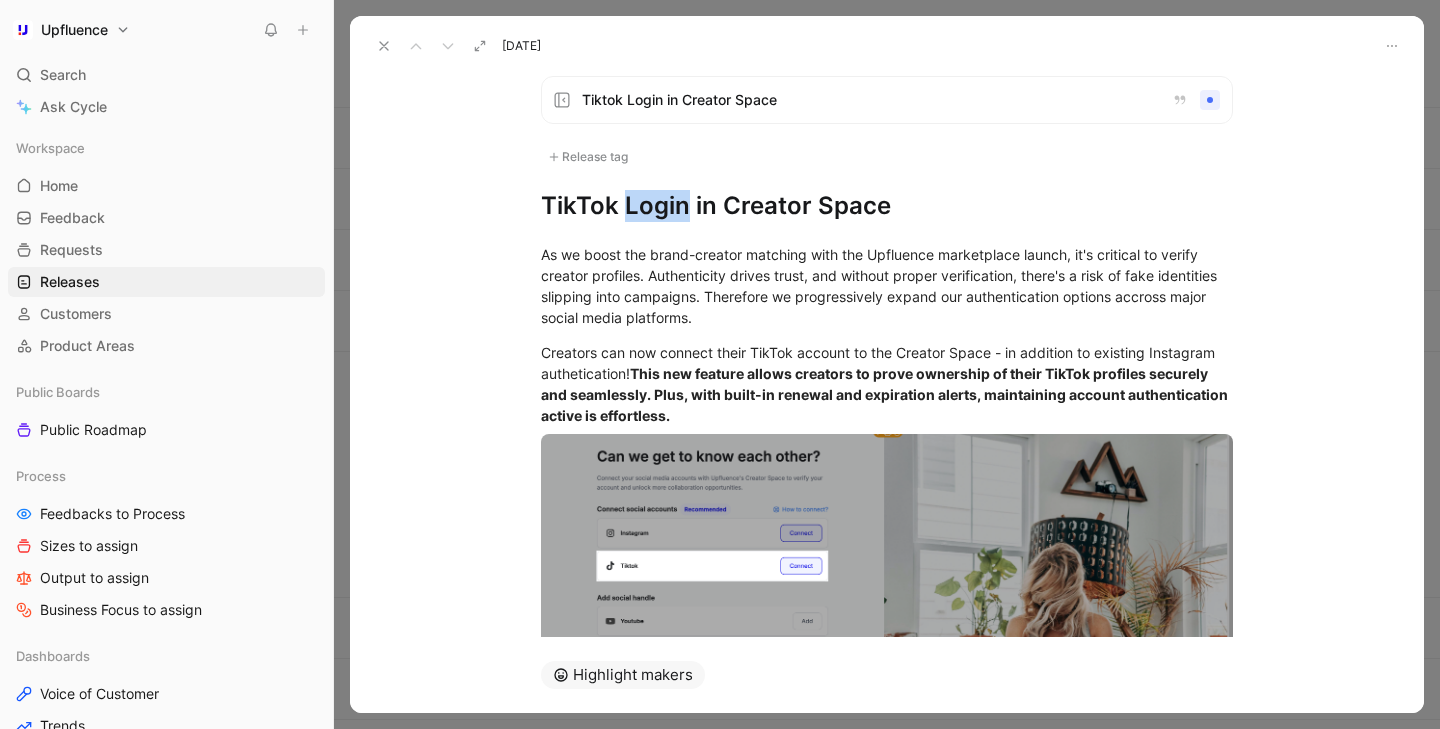 click on "TikTok Login in Creator Space" at bounding box center (887, 206) 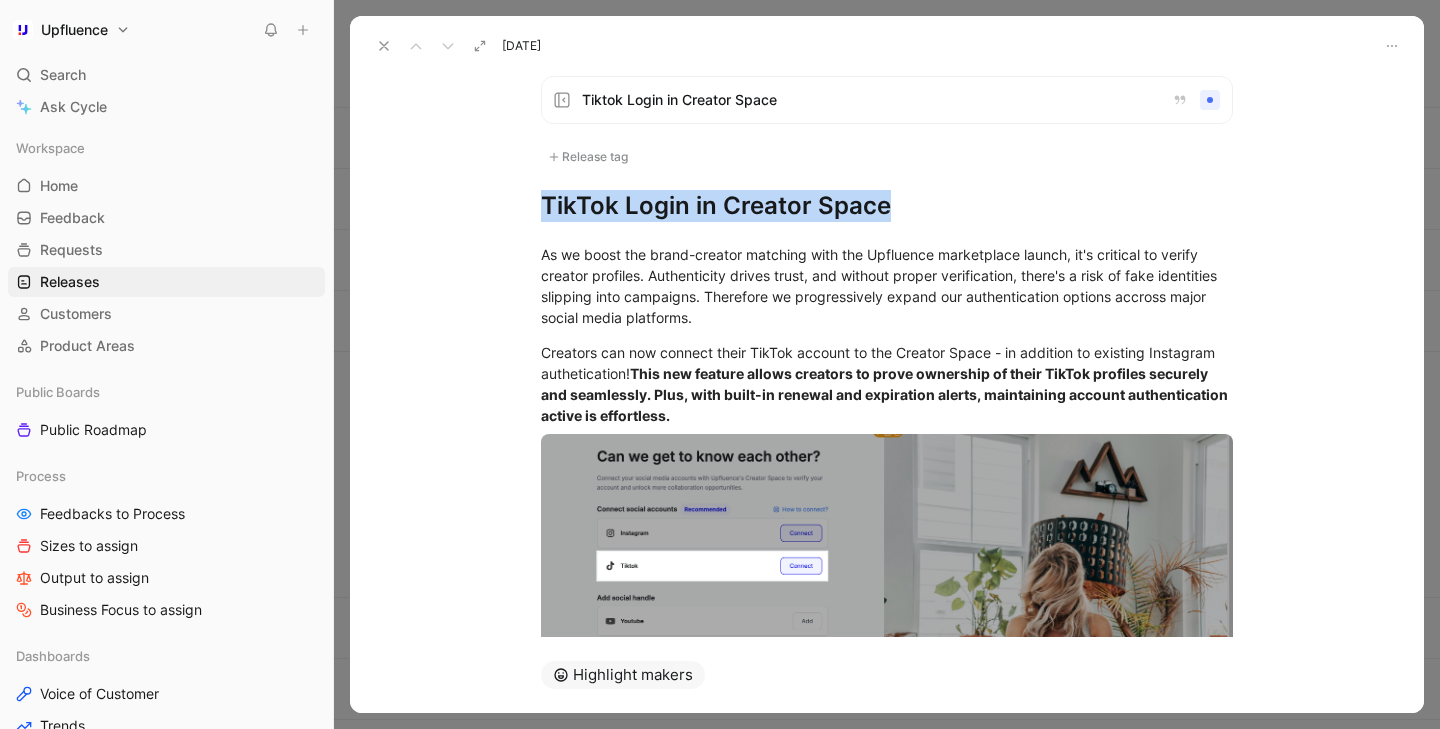 click on "TikTok Login in Creator Space" at bounding box center (887, 206) 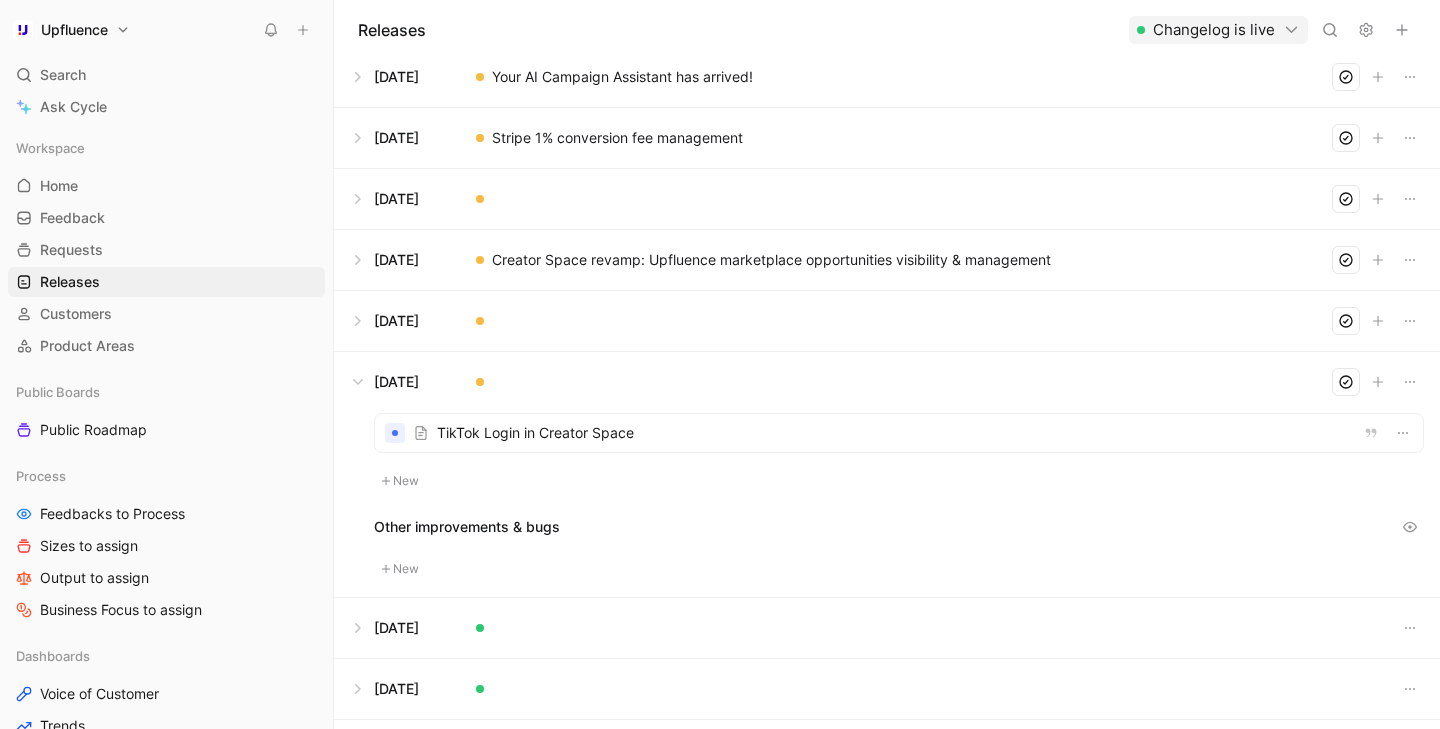 click at bounding box center [887, 382] 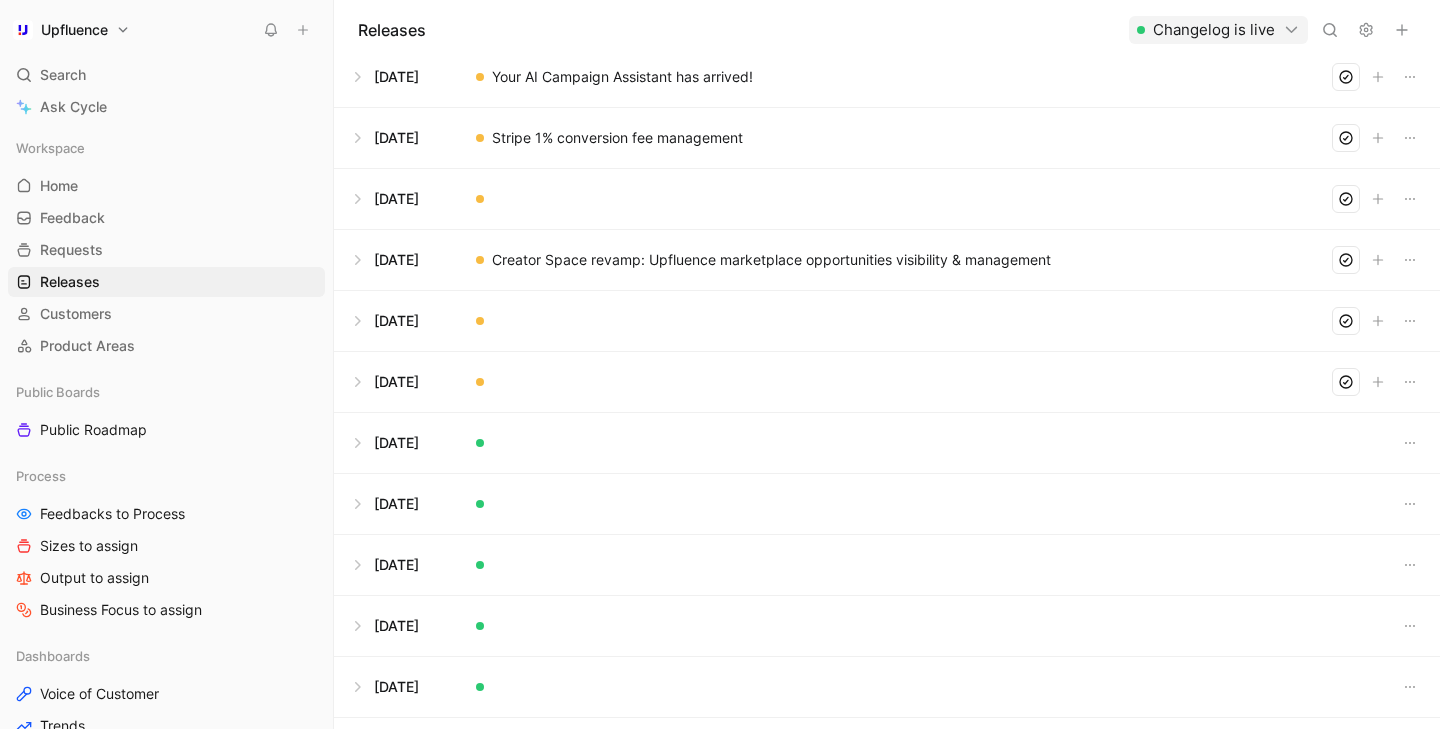 click at bounding box center [887, 382] 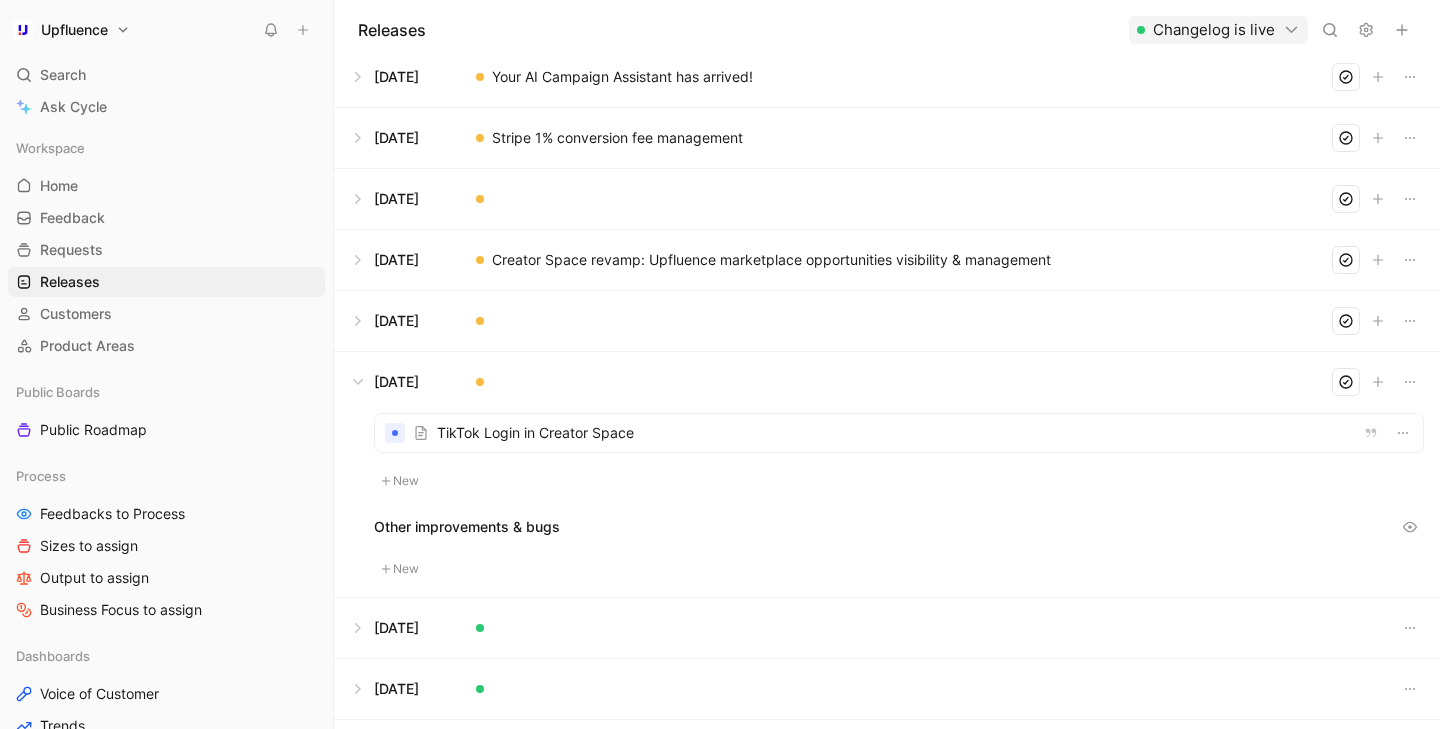 click at bounding box center (887, 382) 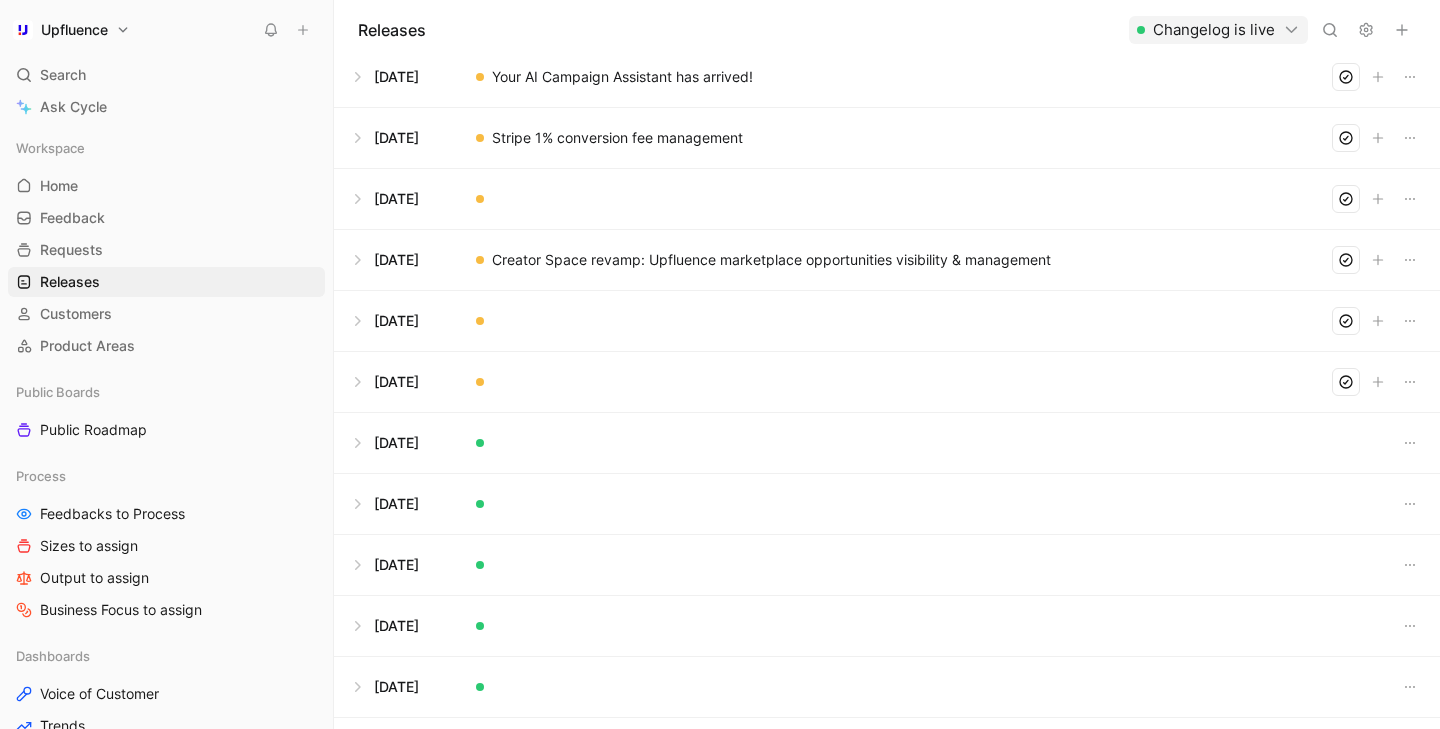 click at bounding box center [887, 382] 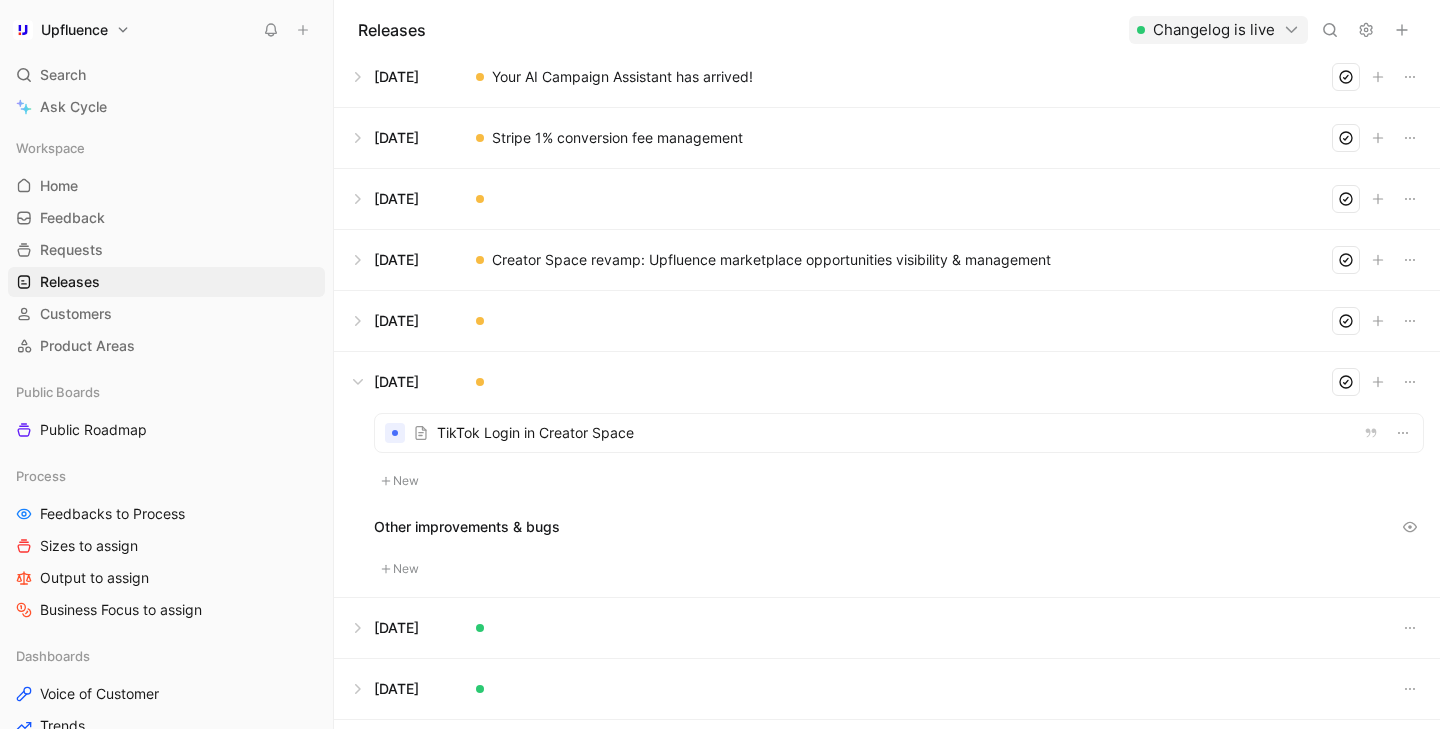 click at bounding box center [887, 382] 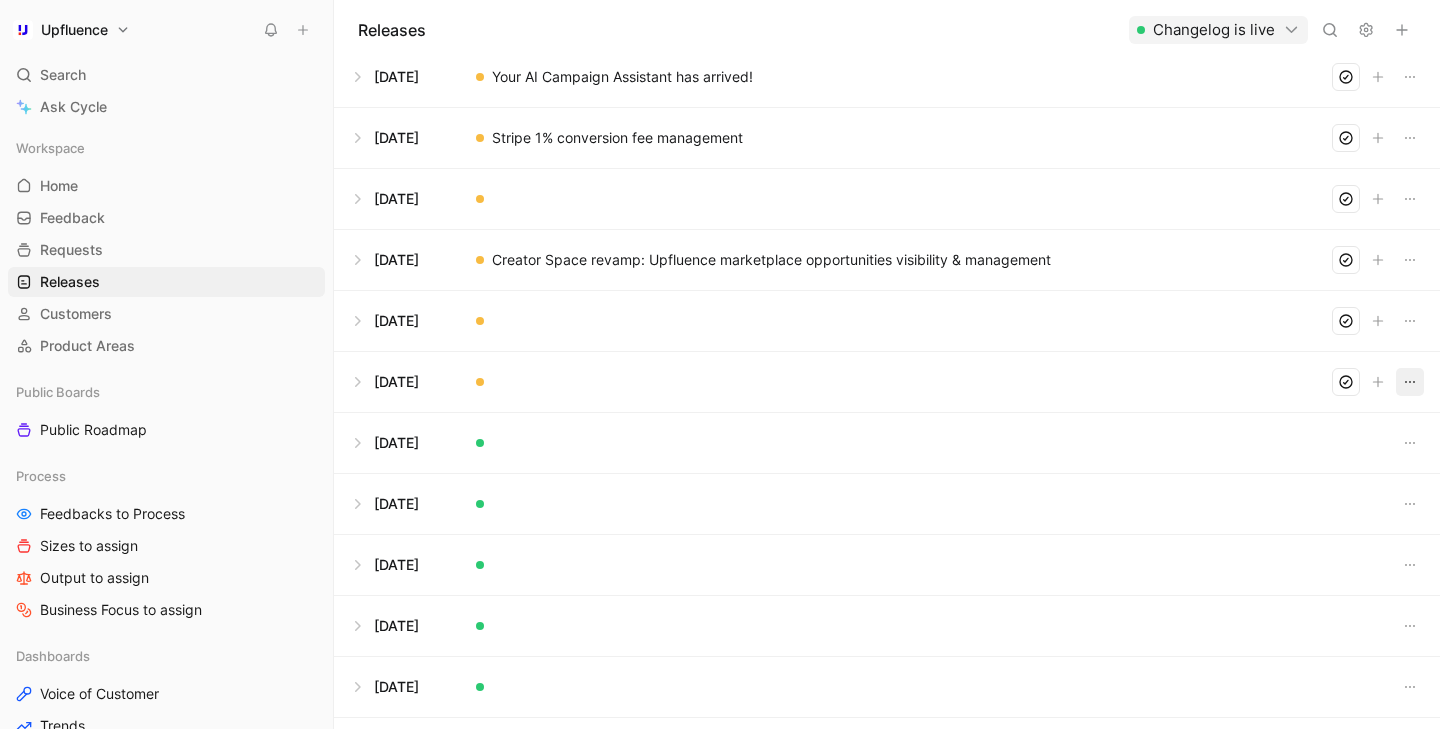 click 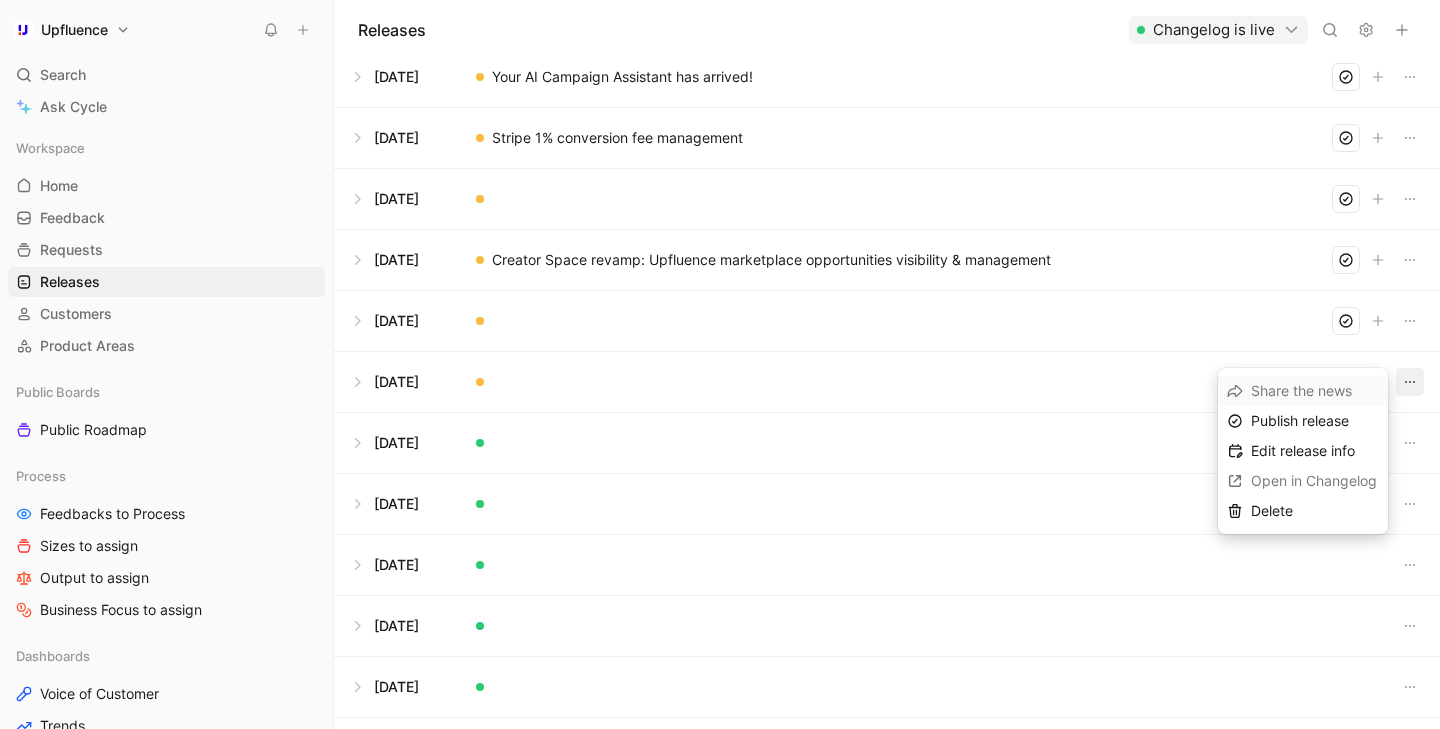 click 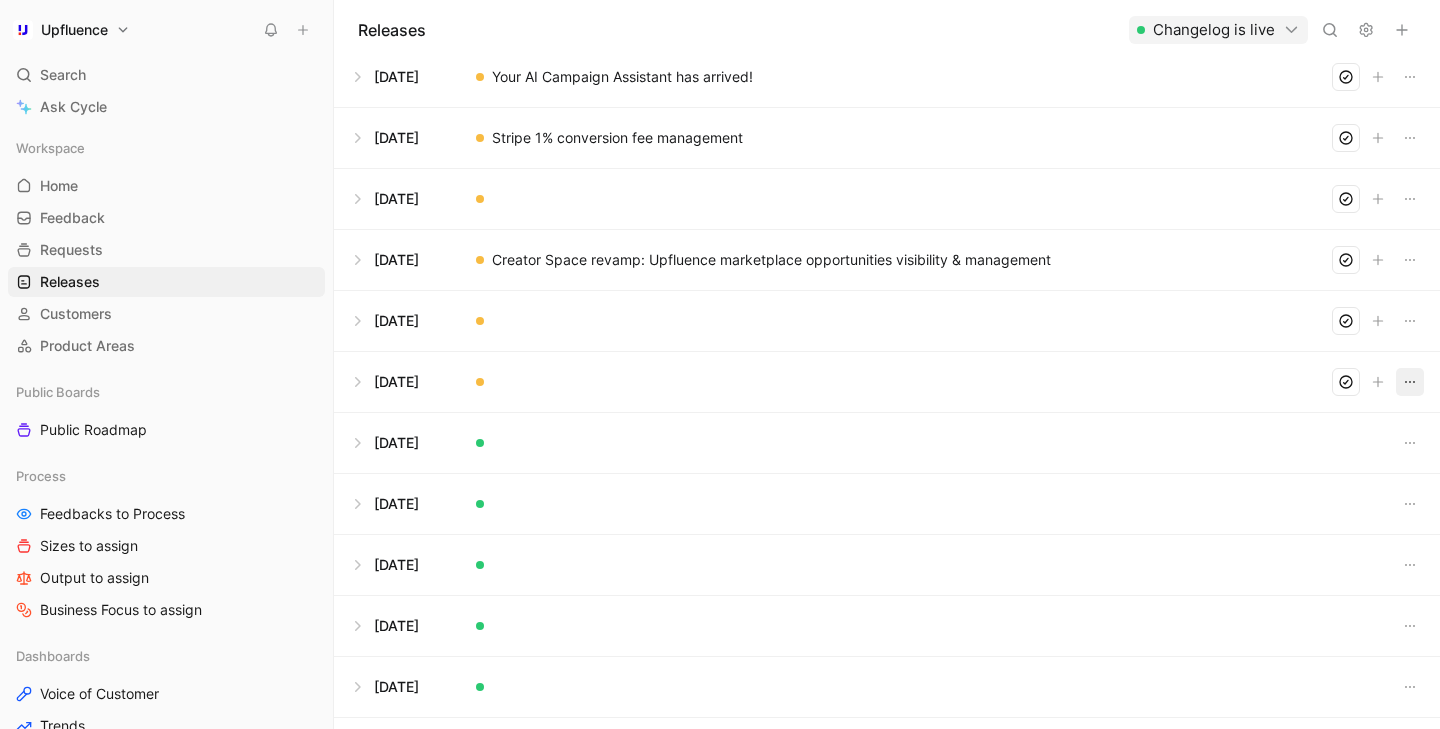 click 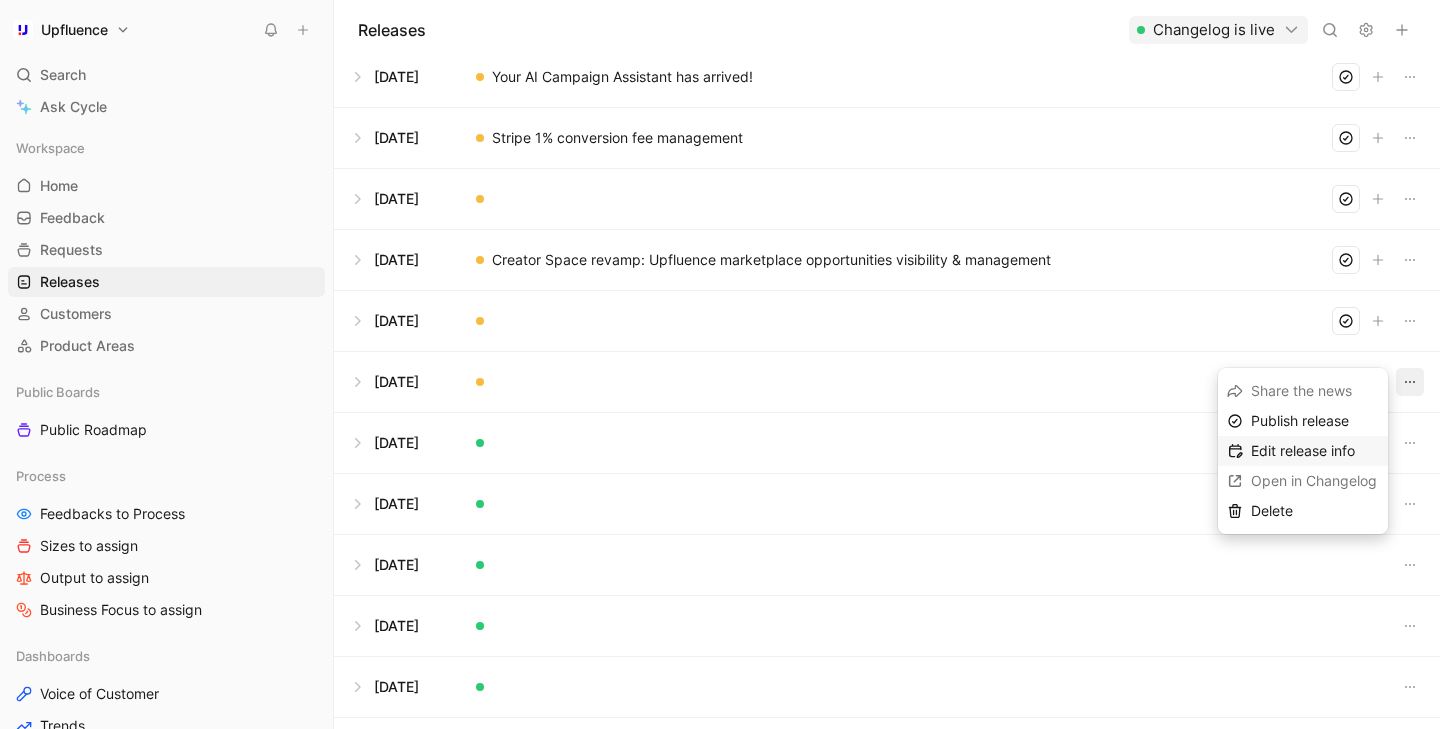 click on "Edit release info" at bounding box center (1315, 451) 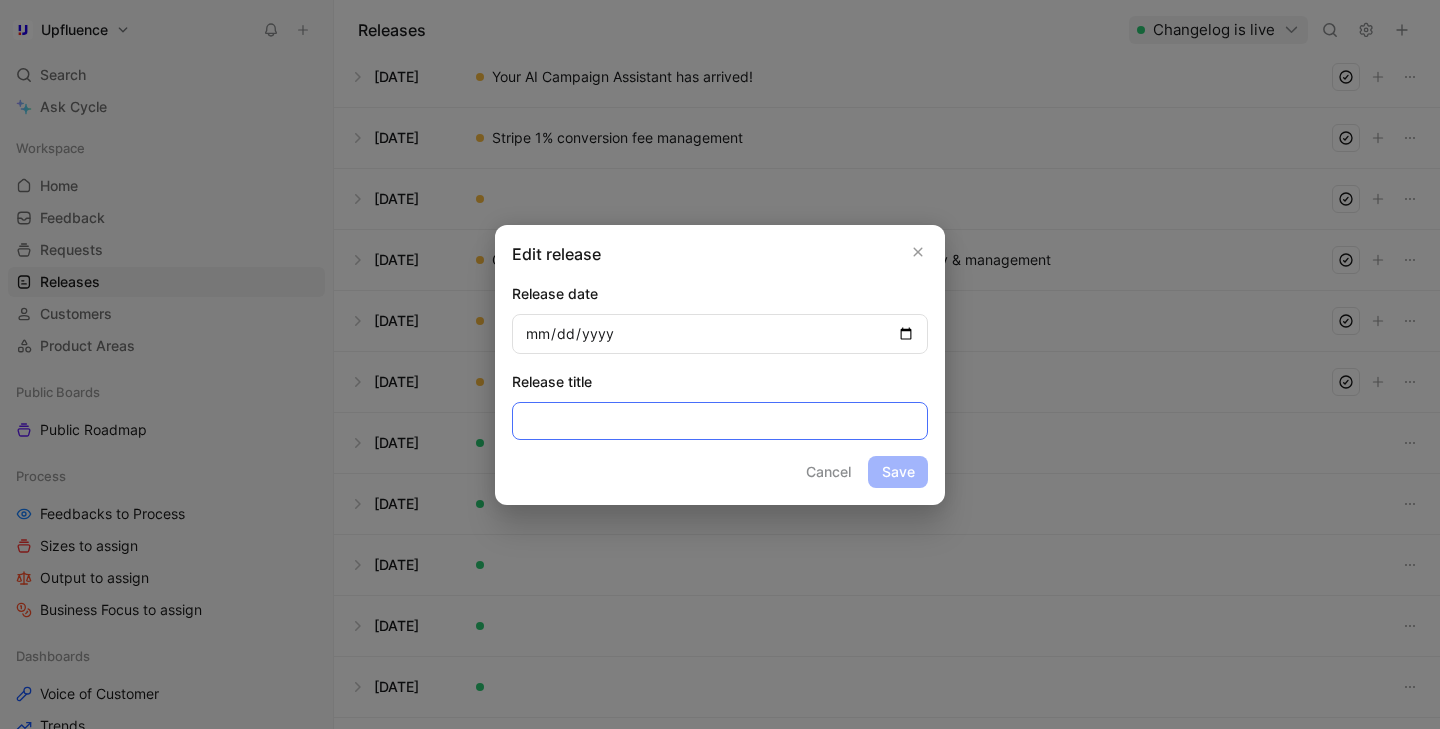 click at bounding box center (720, 421) 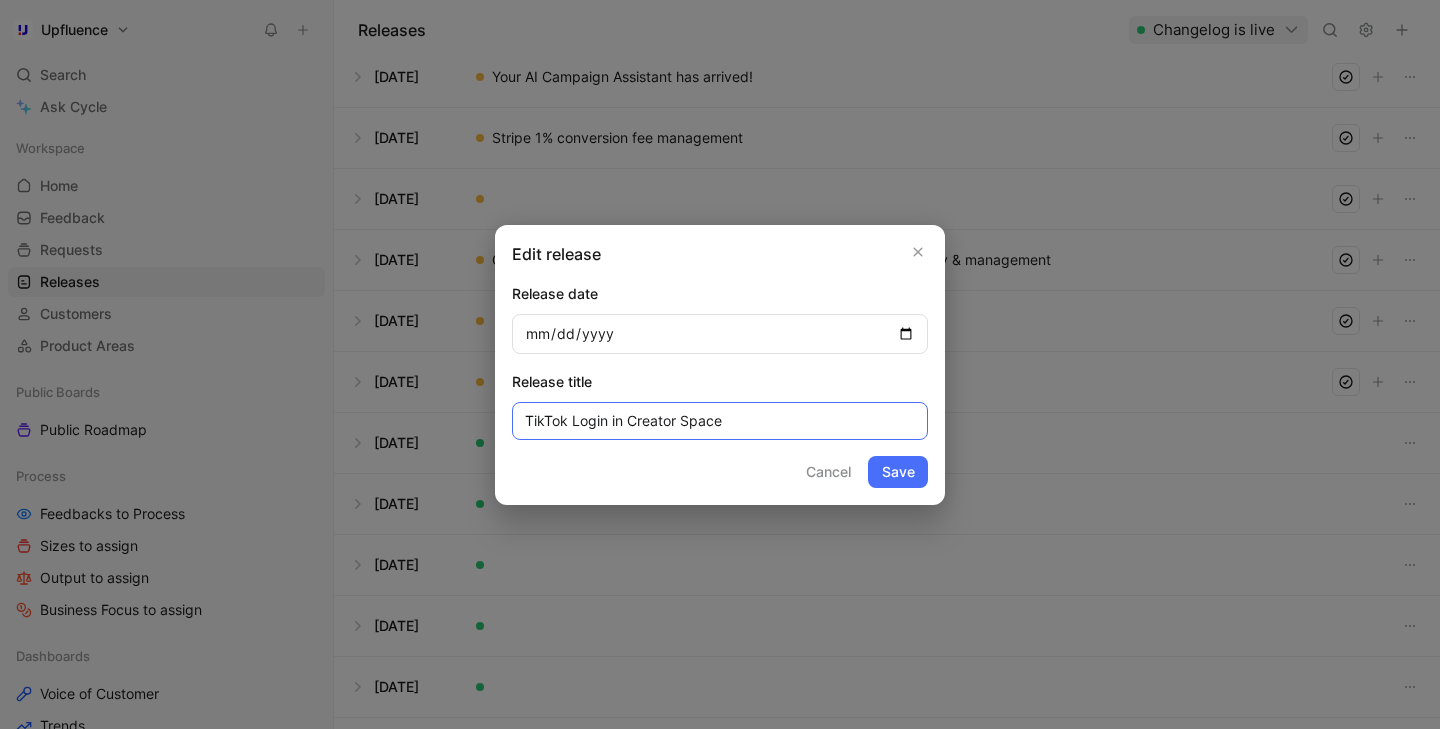 type on "TikTok Login in Creator Space" 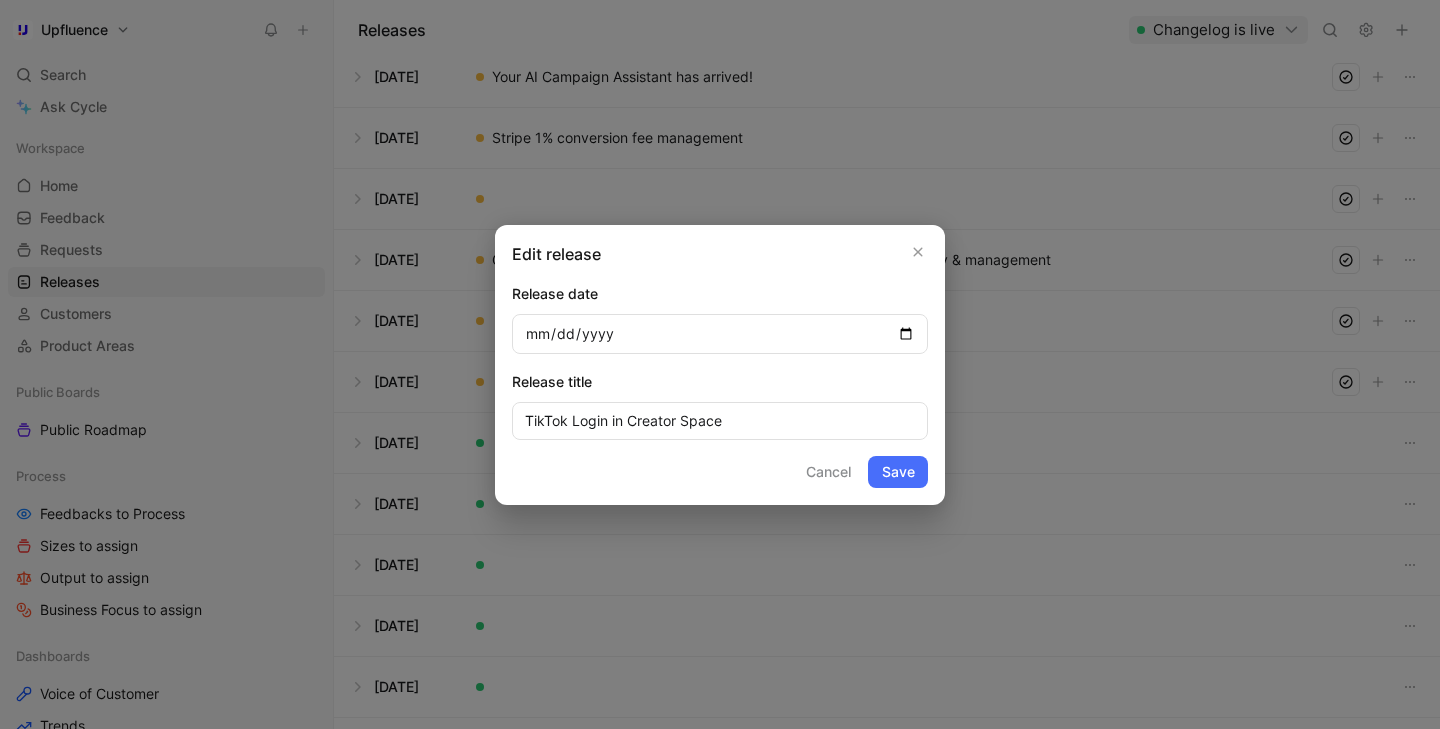 click on "Save" at bounding box center [898, 472] 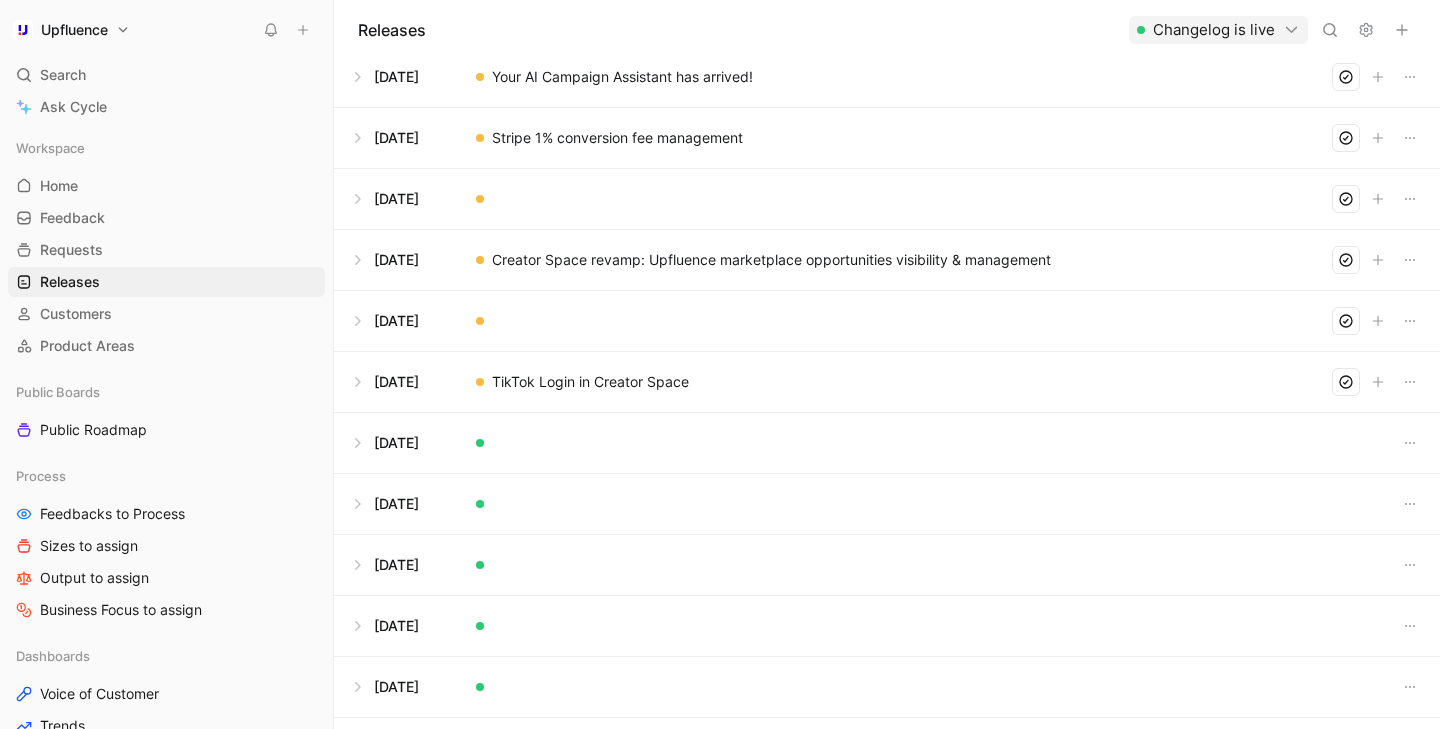 click at bounding box center (887, 321) 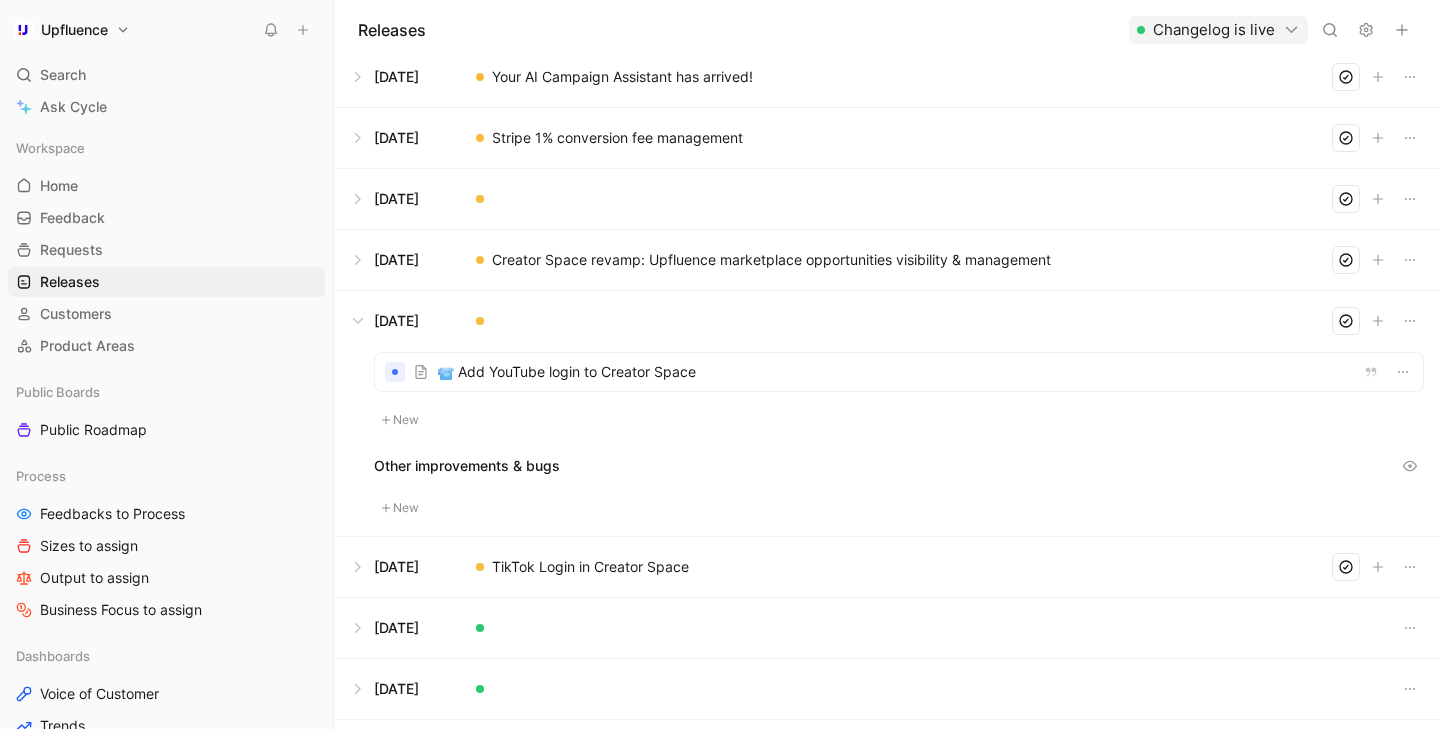 click at bounding box center (899, 372) 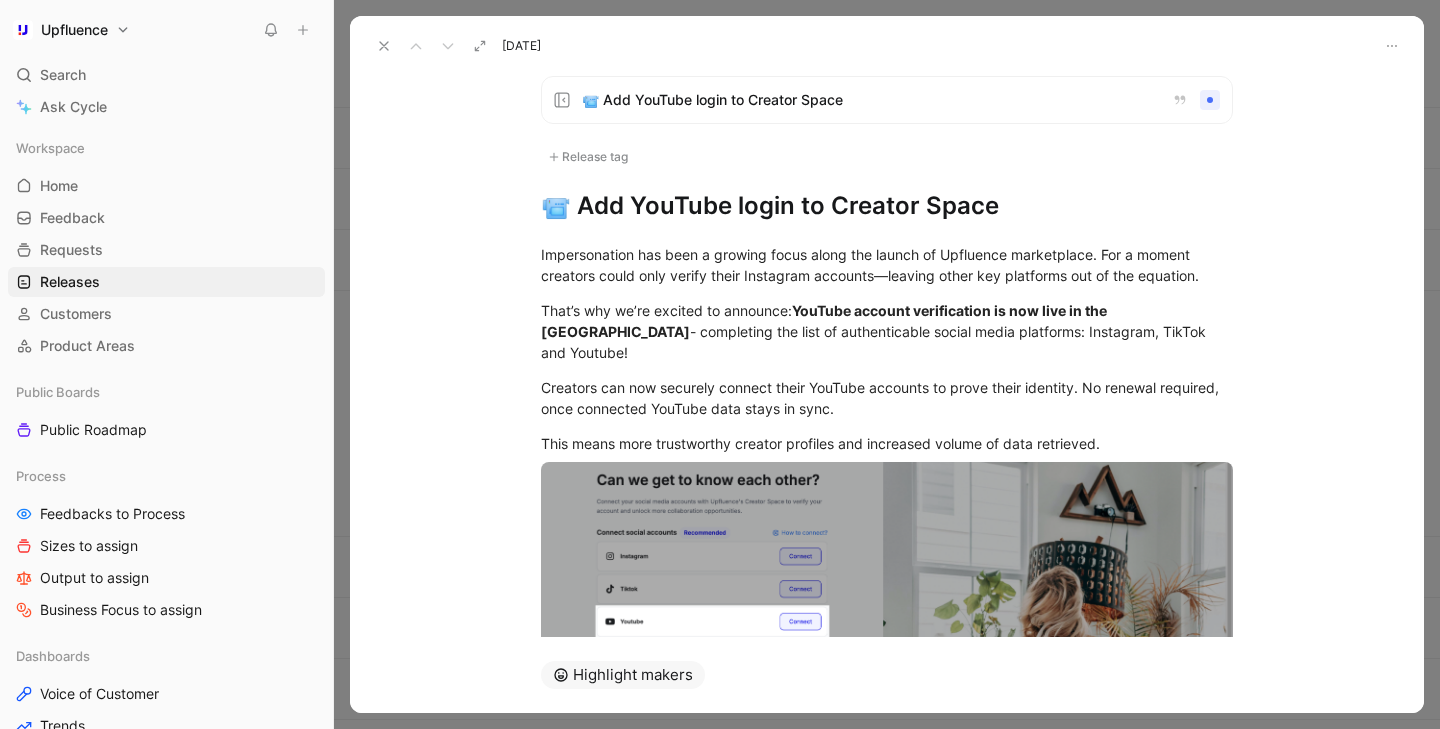 click on "📹 Add YouTube login to Creator Space" at bounding box center (869, 100) 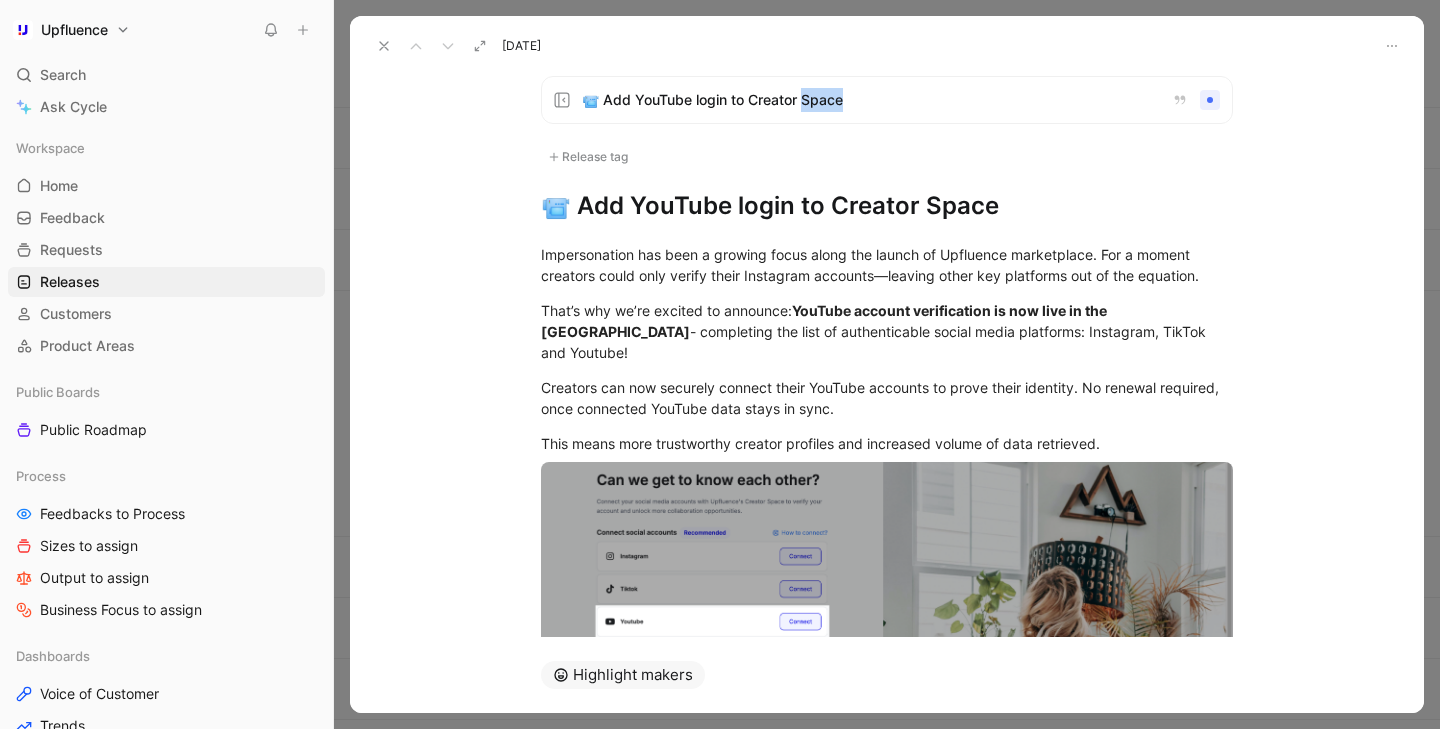 click 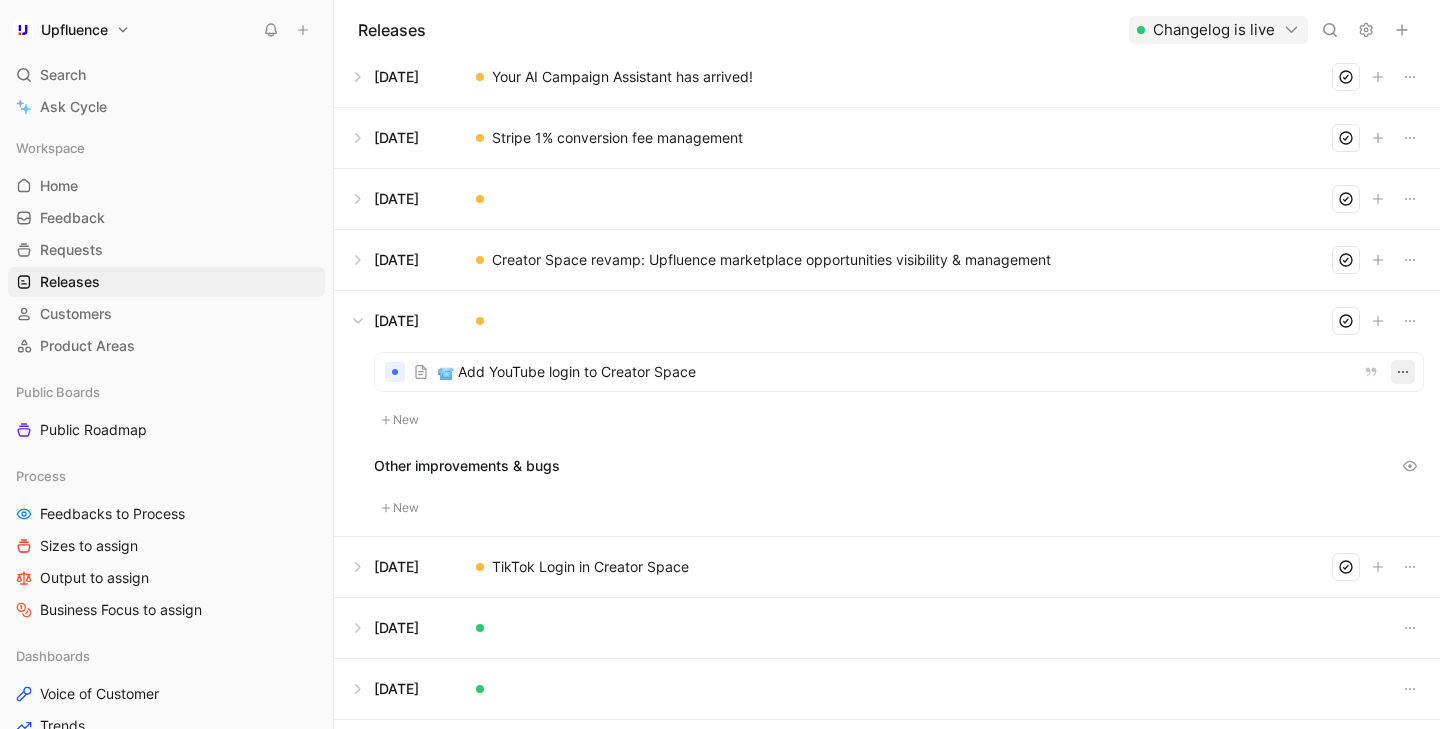 click 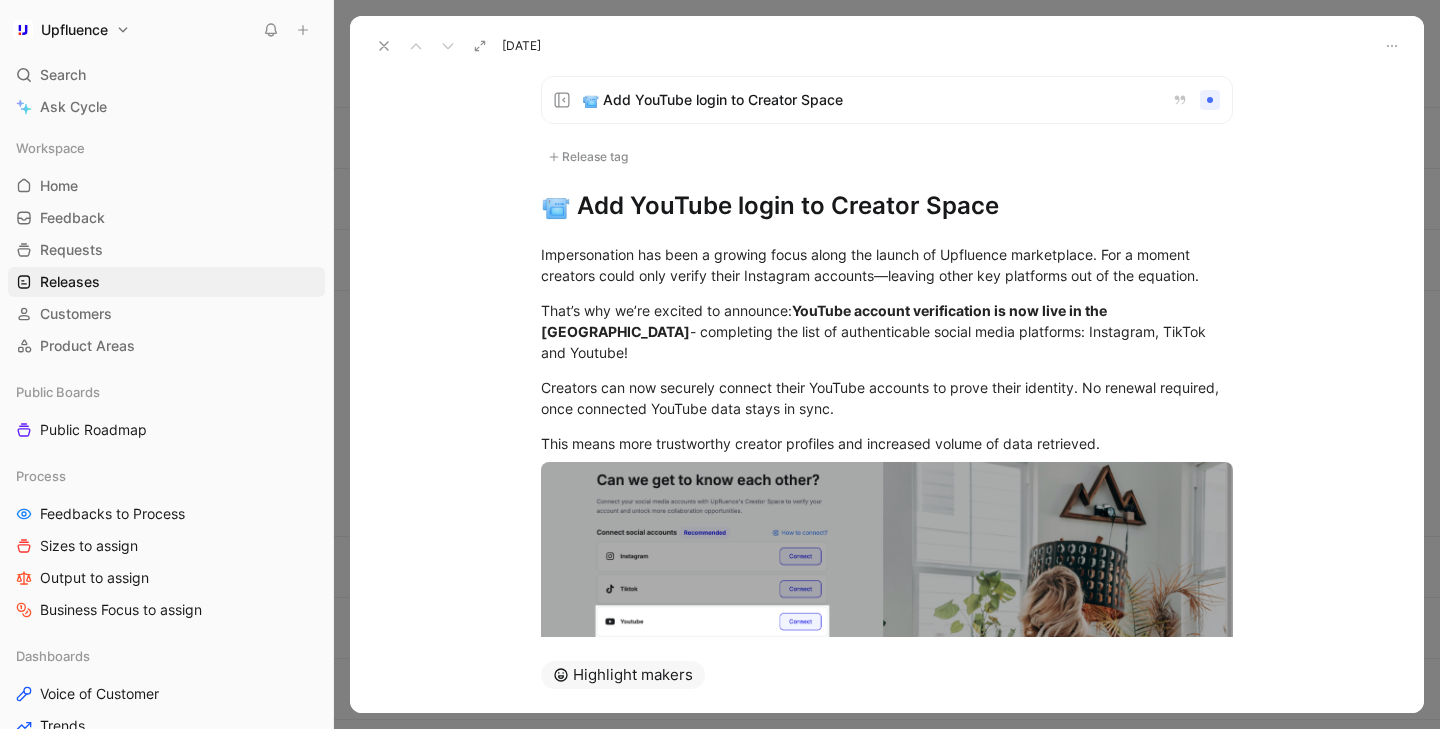click on "📹 Add YouTube login to Creator Space" at bounding box center [887, 206] 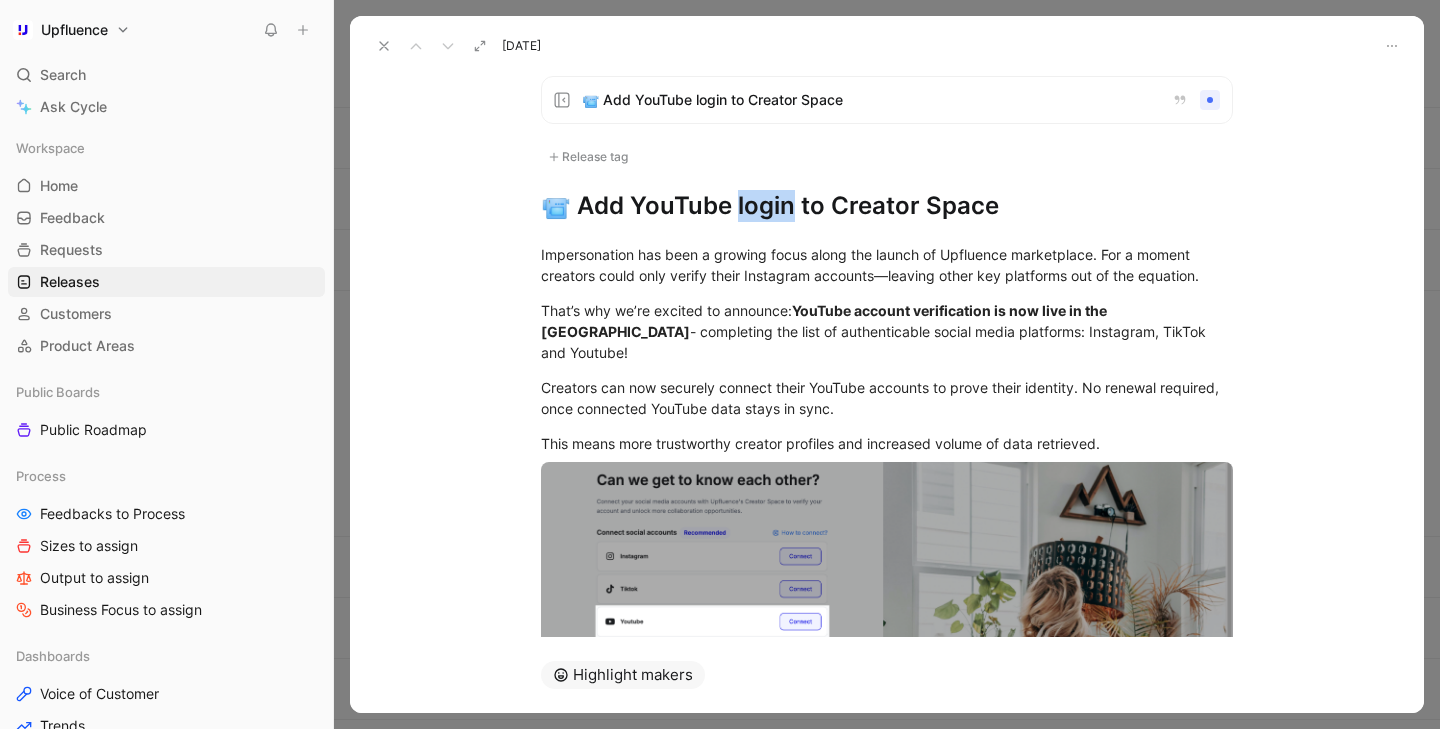 click on "📹 Add YouTube login to Creator Space" at bounding box center (887, 206) 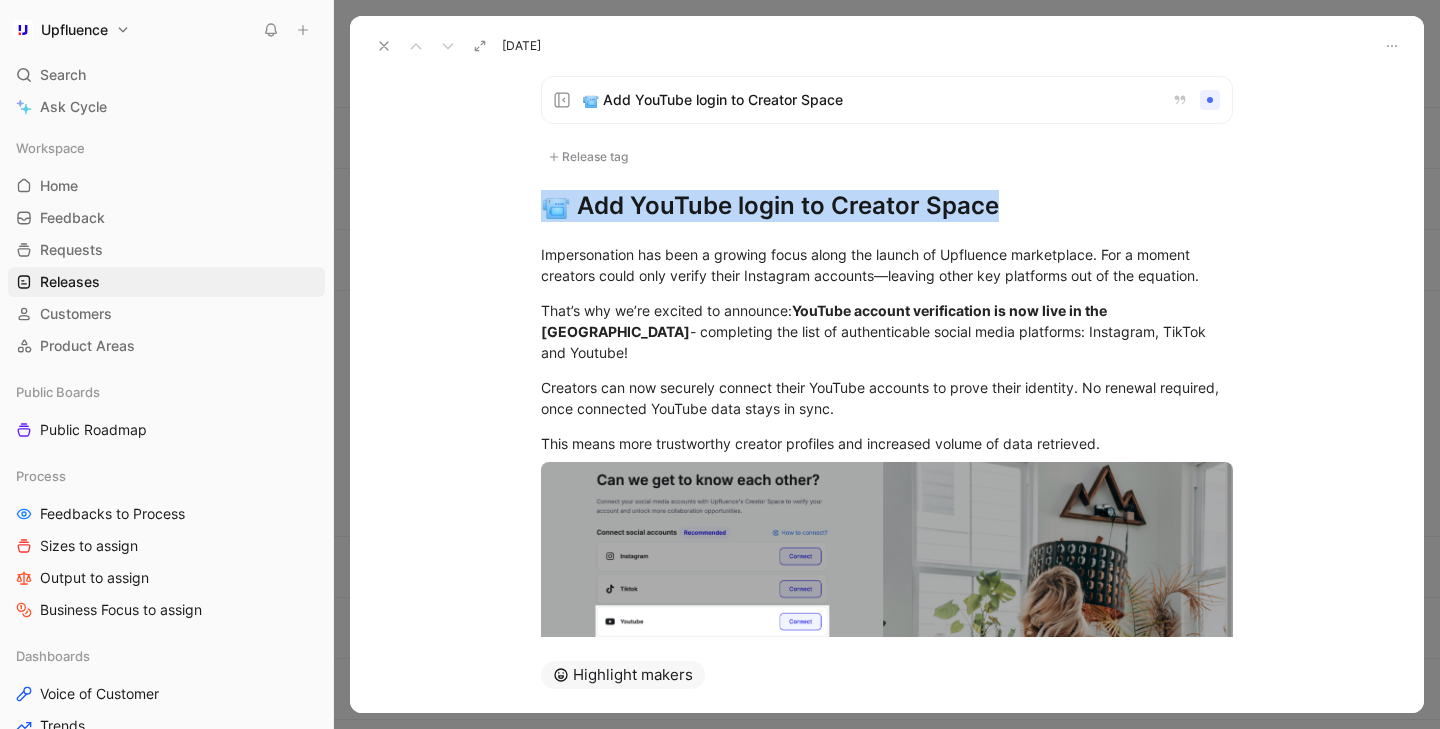 click on "📹 Add YouTube login to Creator Space" at bounding box center (887, 206) 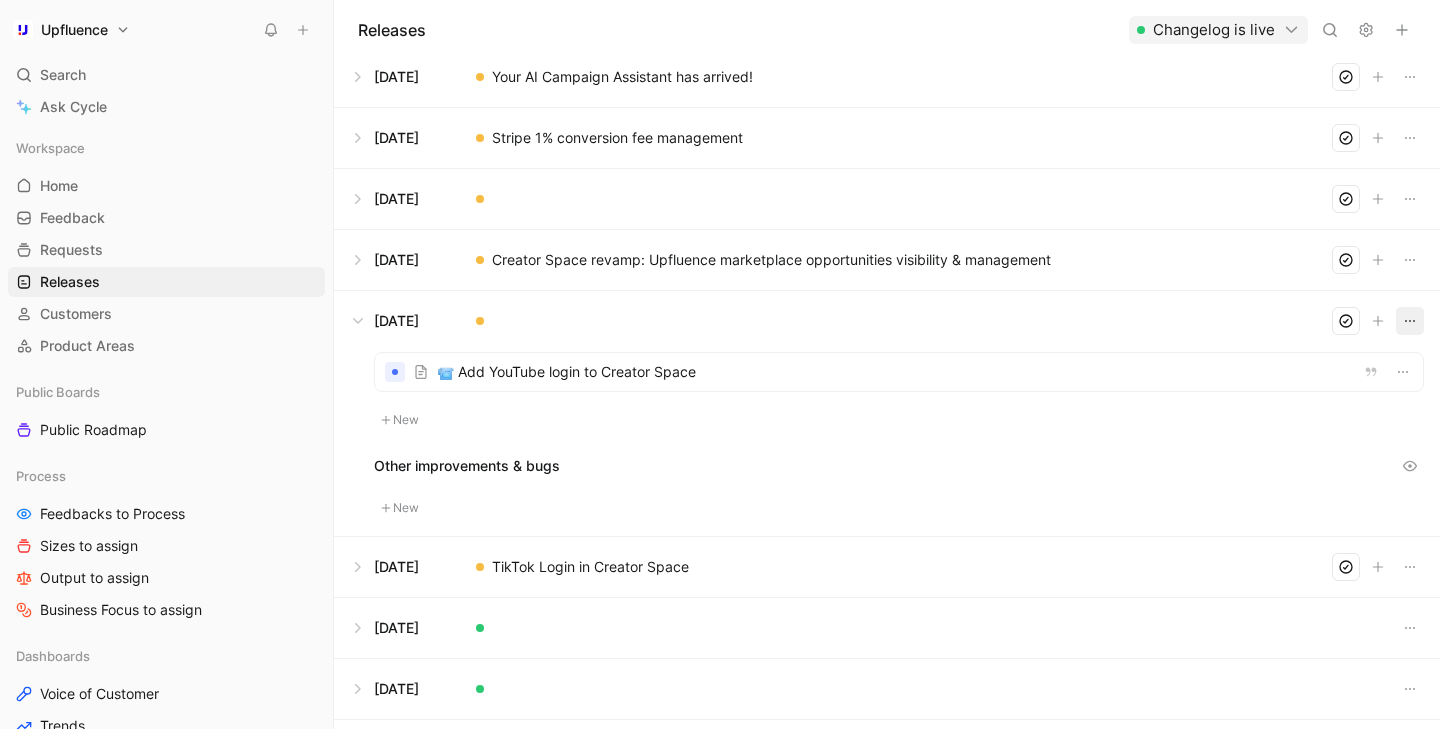 click 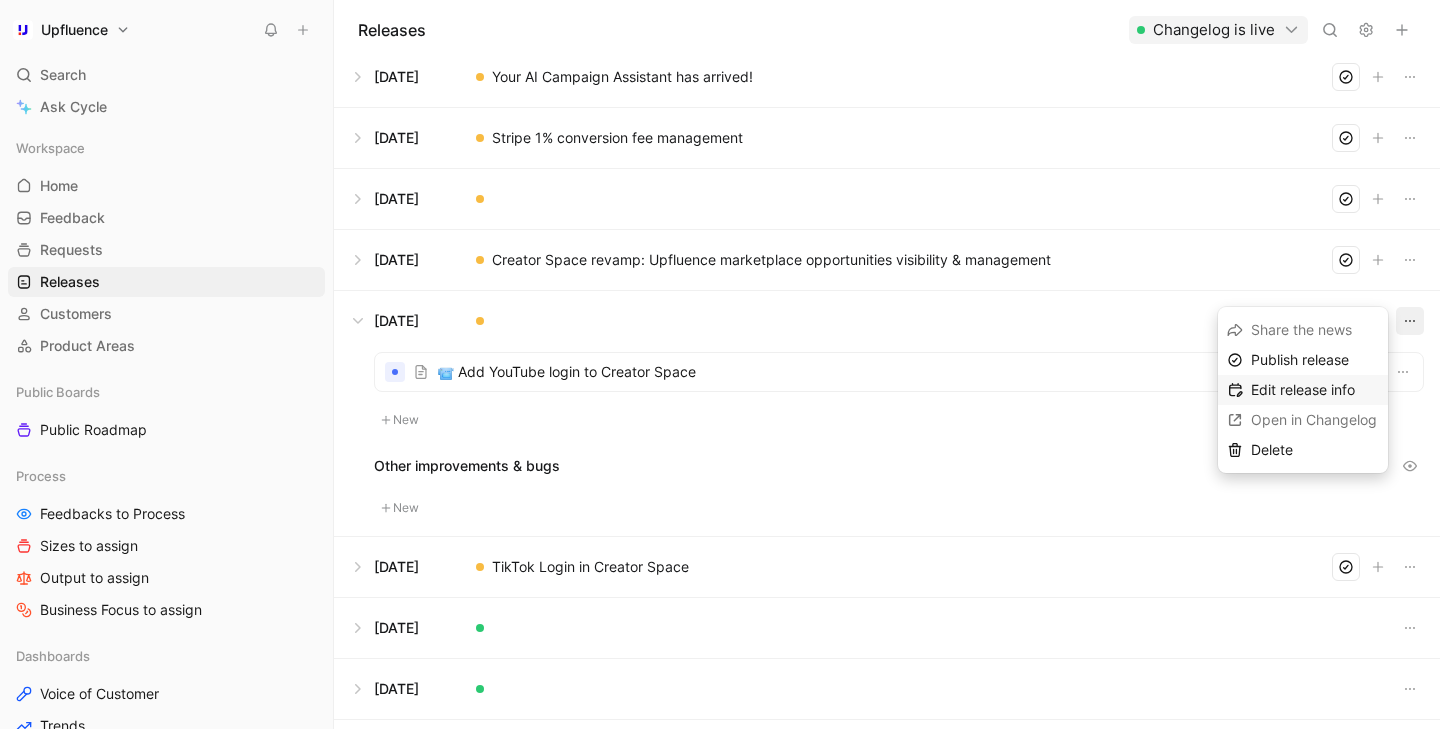 click on "Edit release info" at bounding box center (1303, 389) 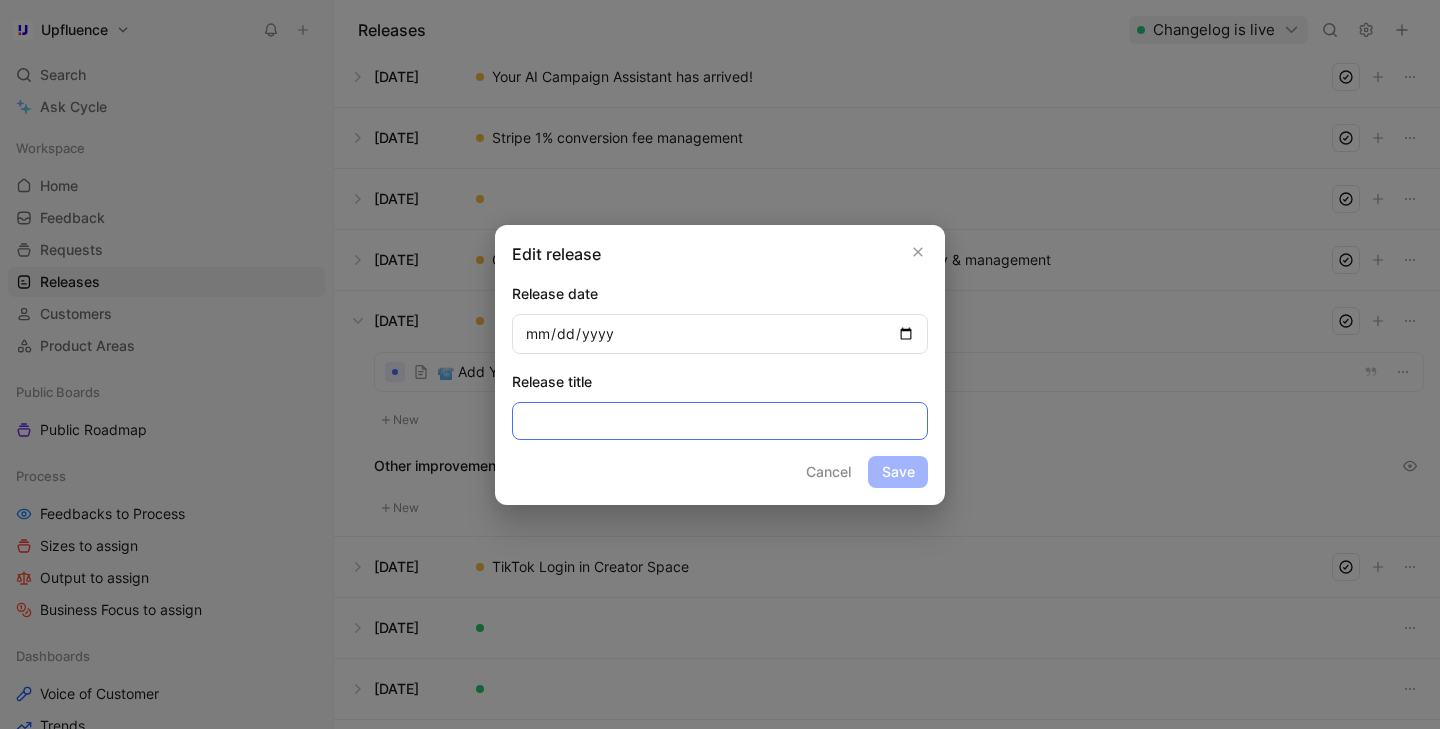 click at bounding box center (720, 421) 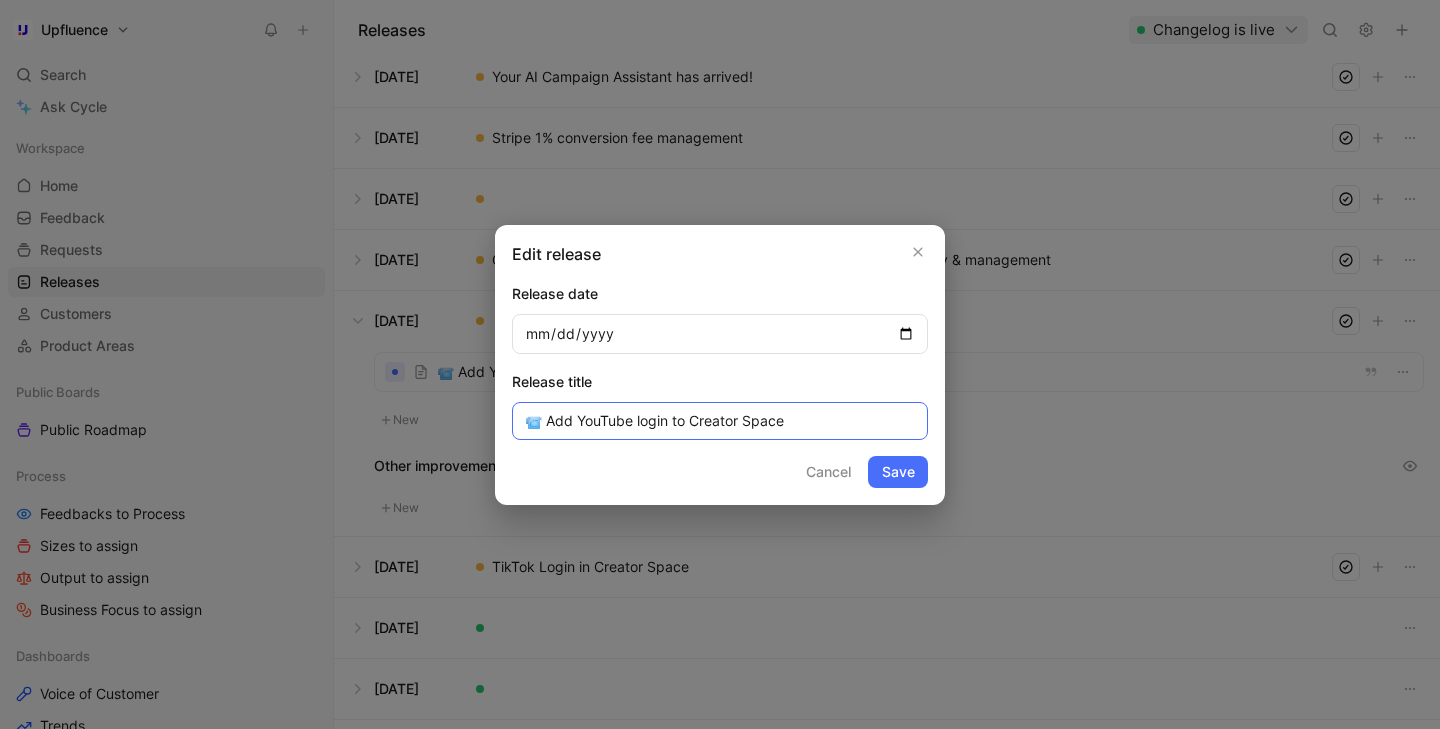 type on "📹 Add YouTube login to Creator Space" 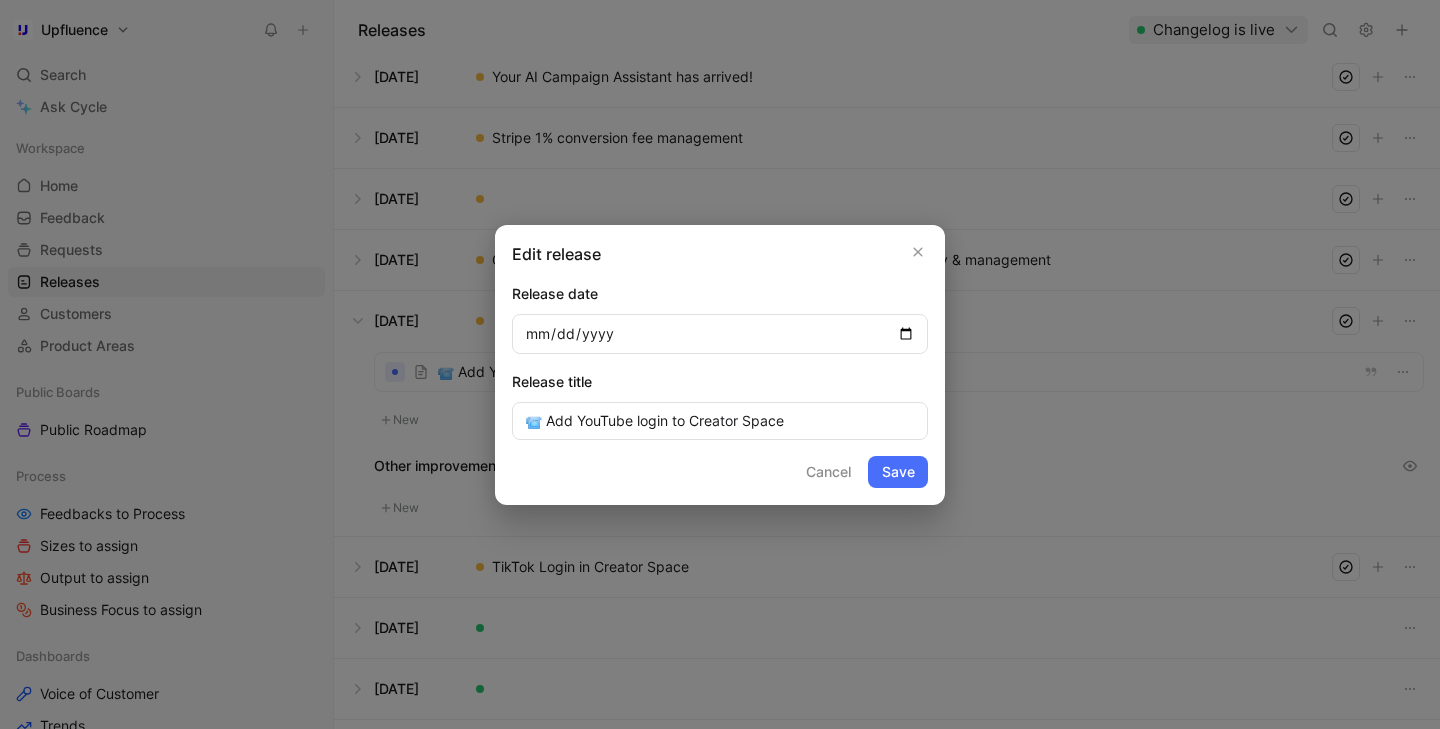 click on "Save" at bounding box center [898, 472] 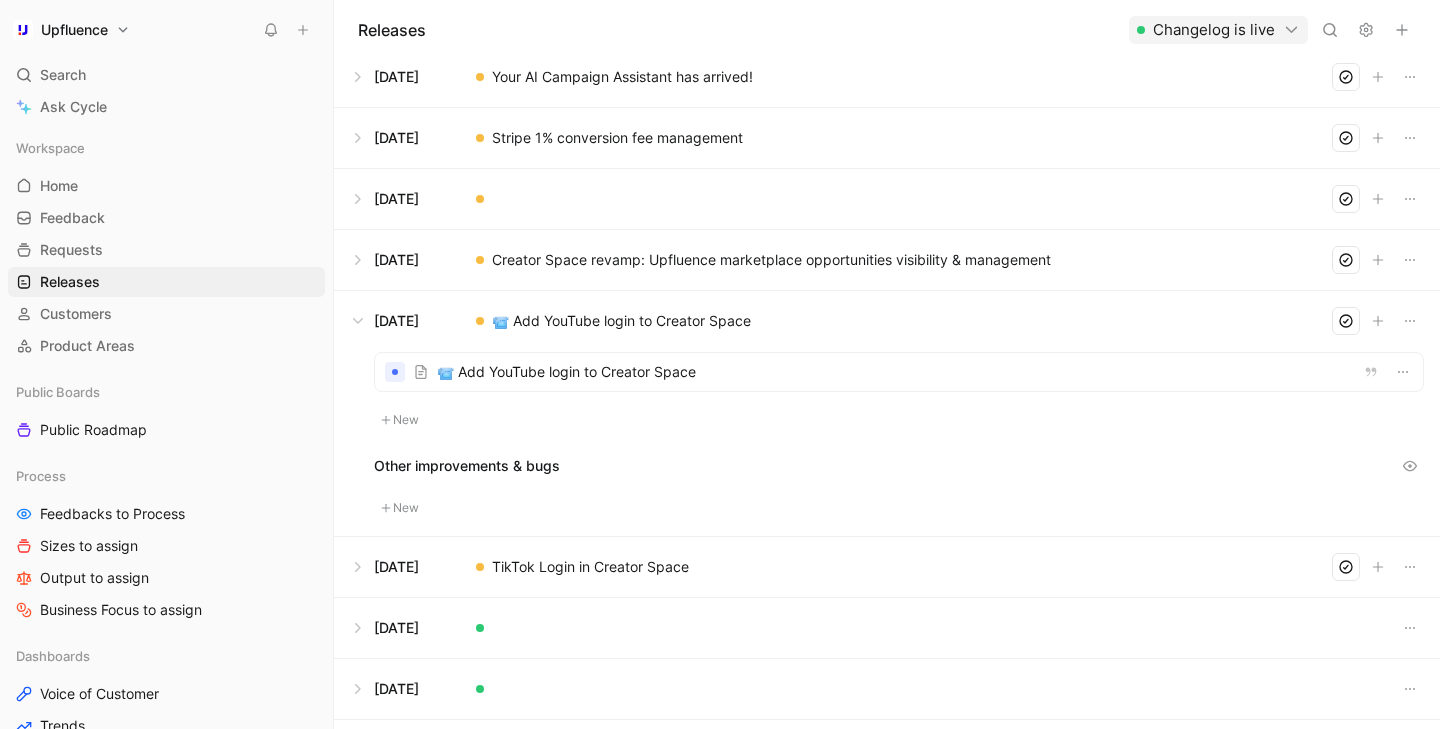 click at bounding box center [887, 321] 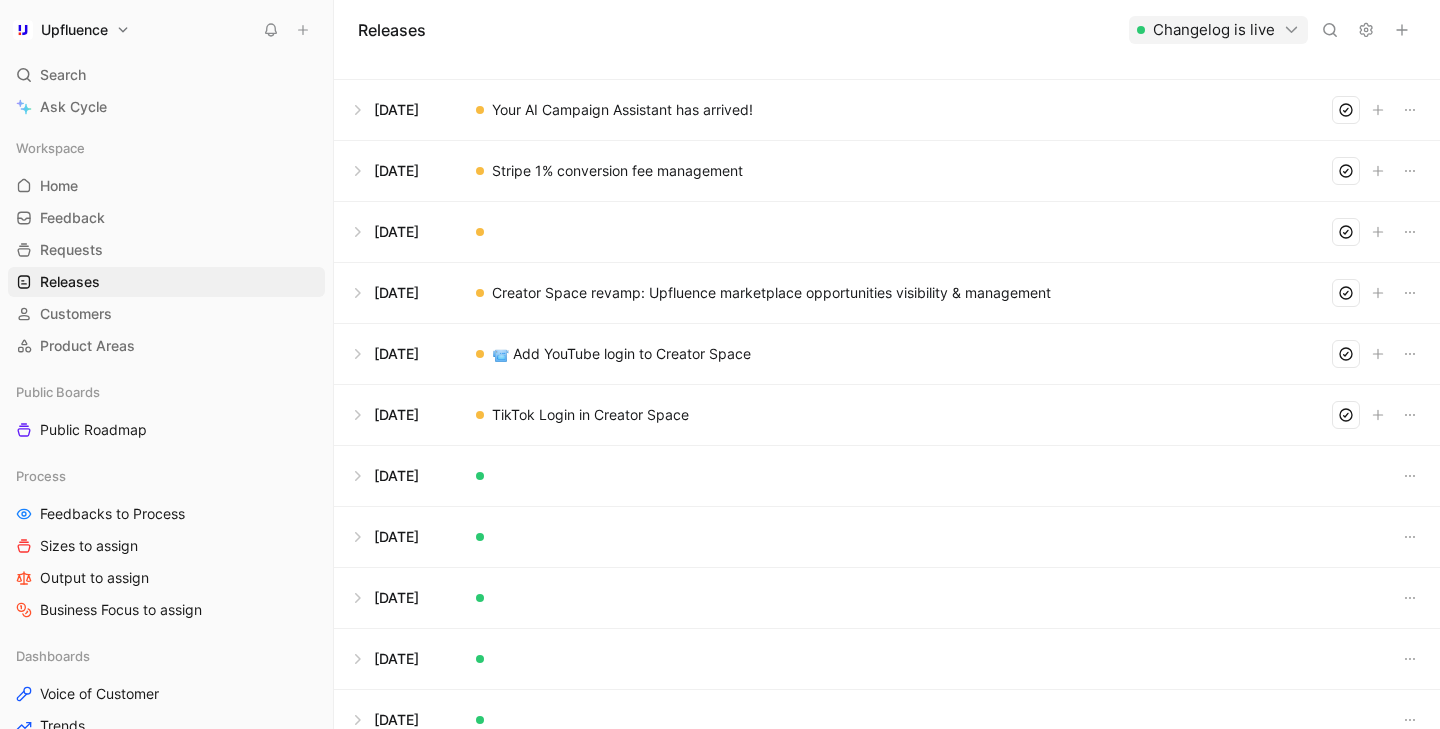 scroll, scrollTop: 73, scrollLeft: 0, axis: vertical 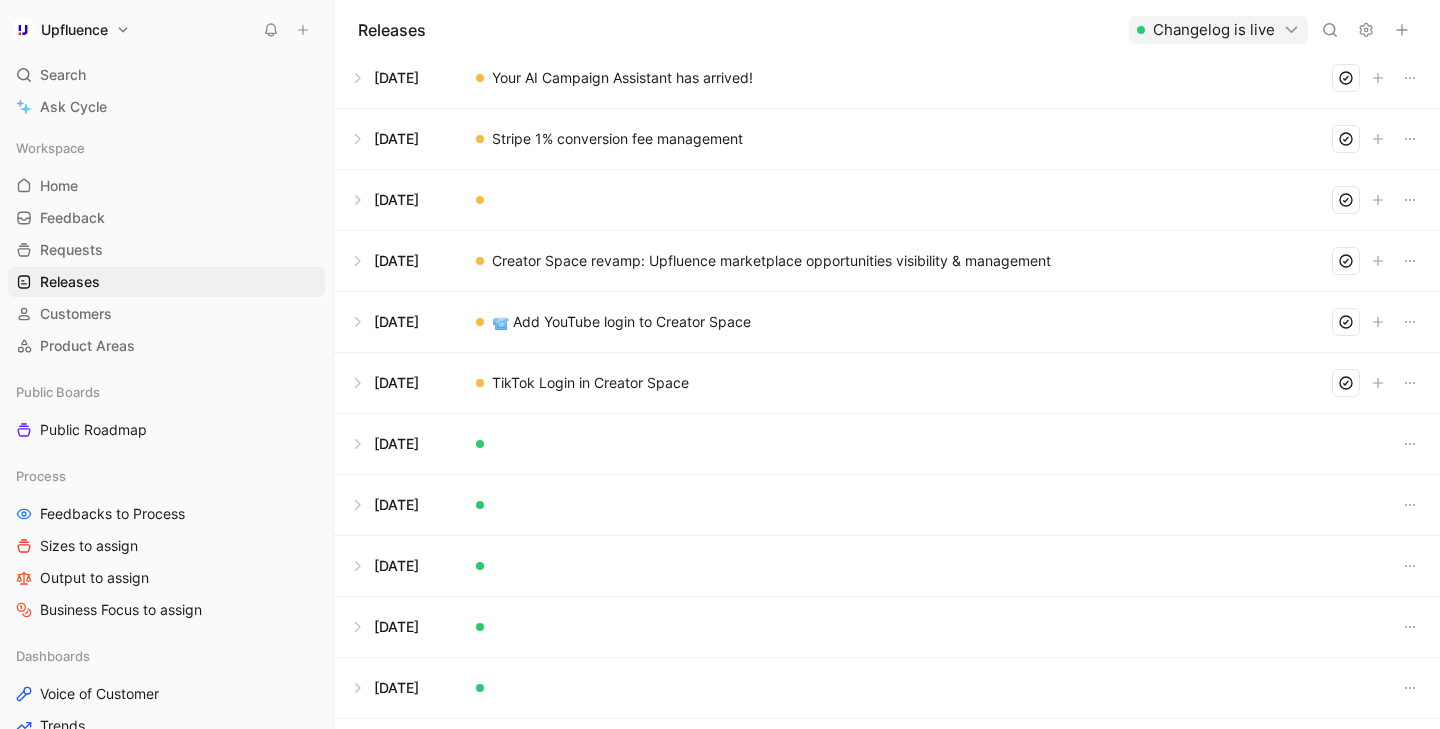 click at bounding box center [887, 200] 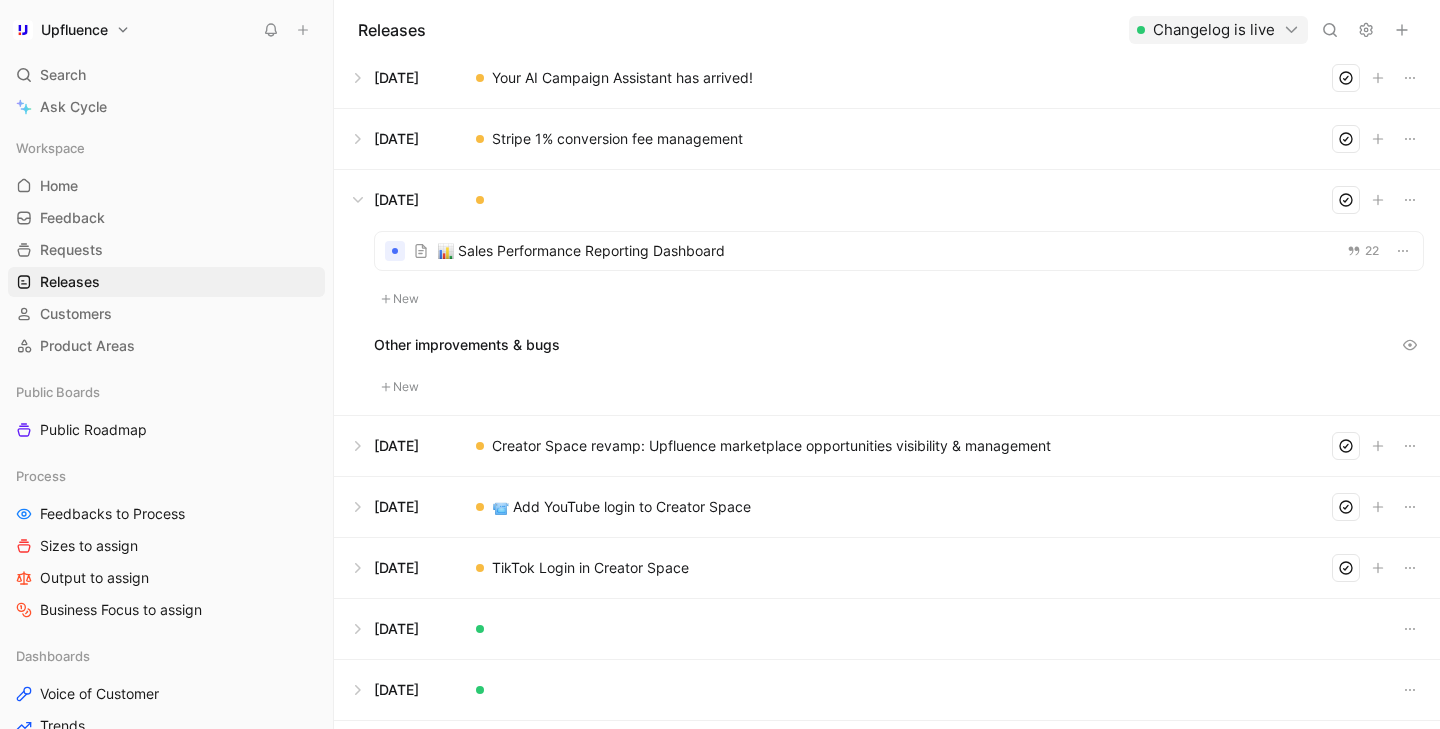click at bounding box center [899, 251] 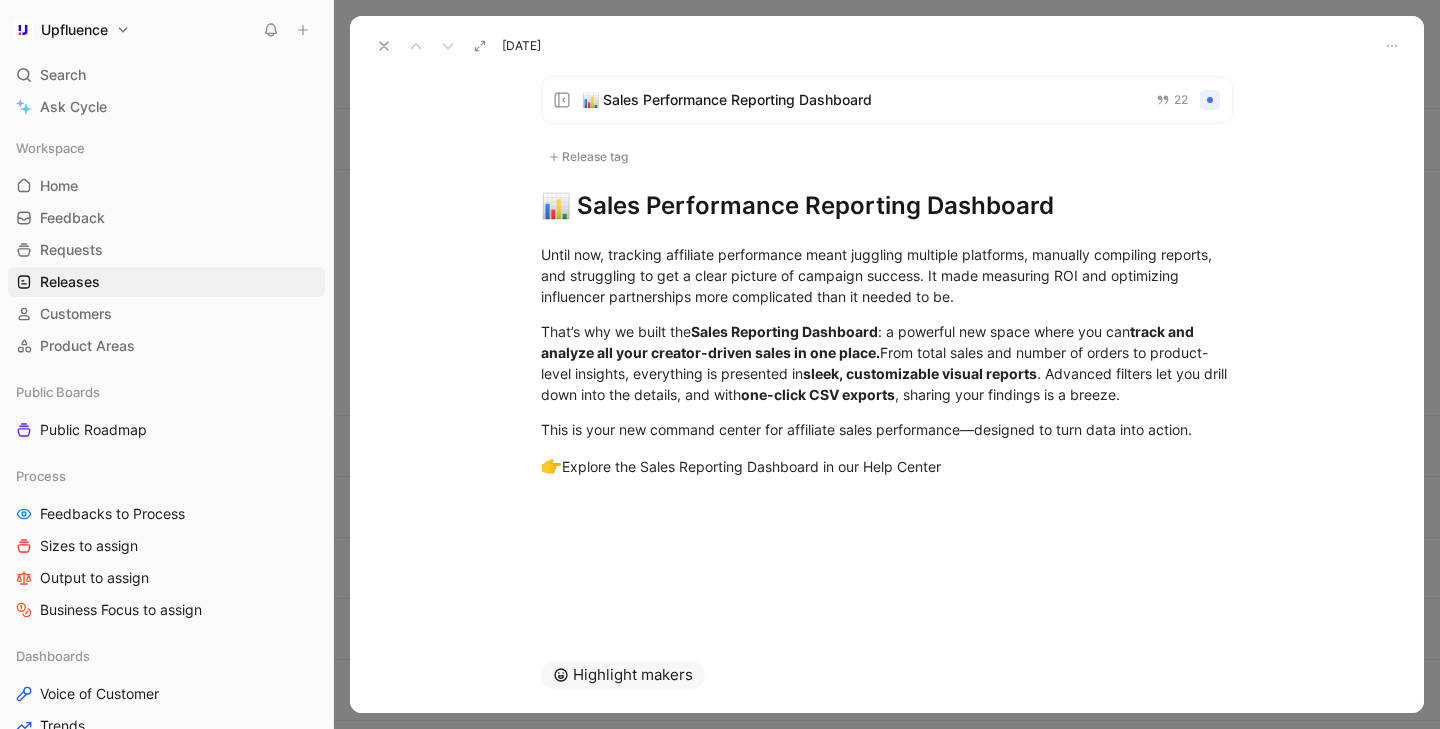 click on "📊 Sales Performance Reporting Dashboard" at bounding box center [887, 206] 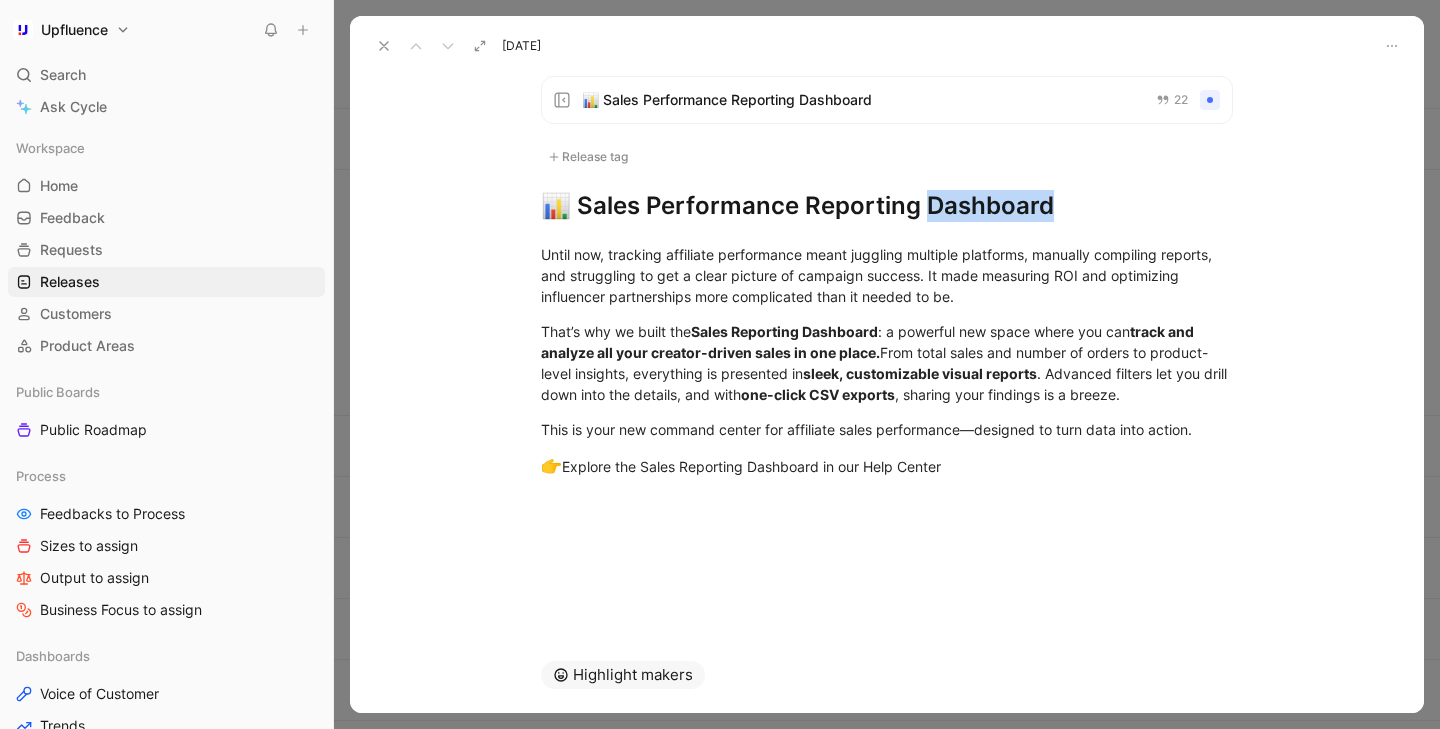 click on "📊 Sales Performance Reporting Dashboard" at bounding box center [887, 206] 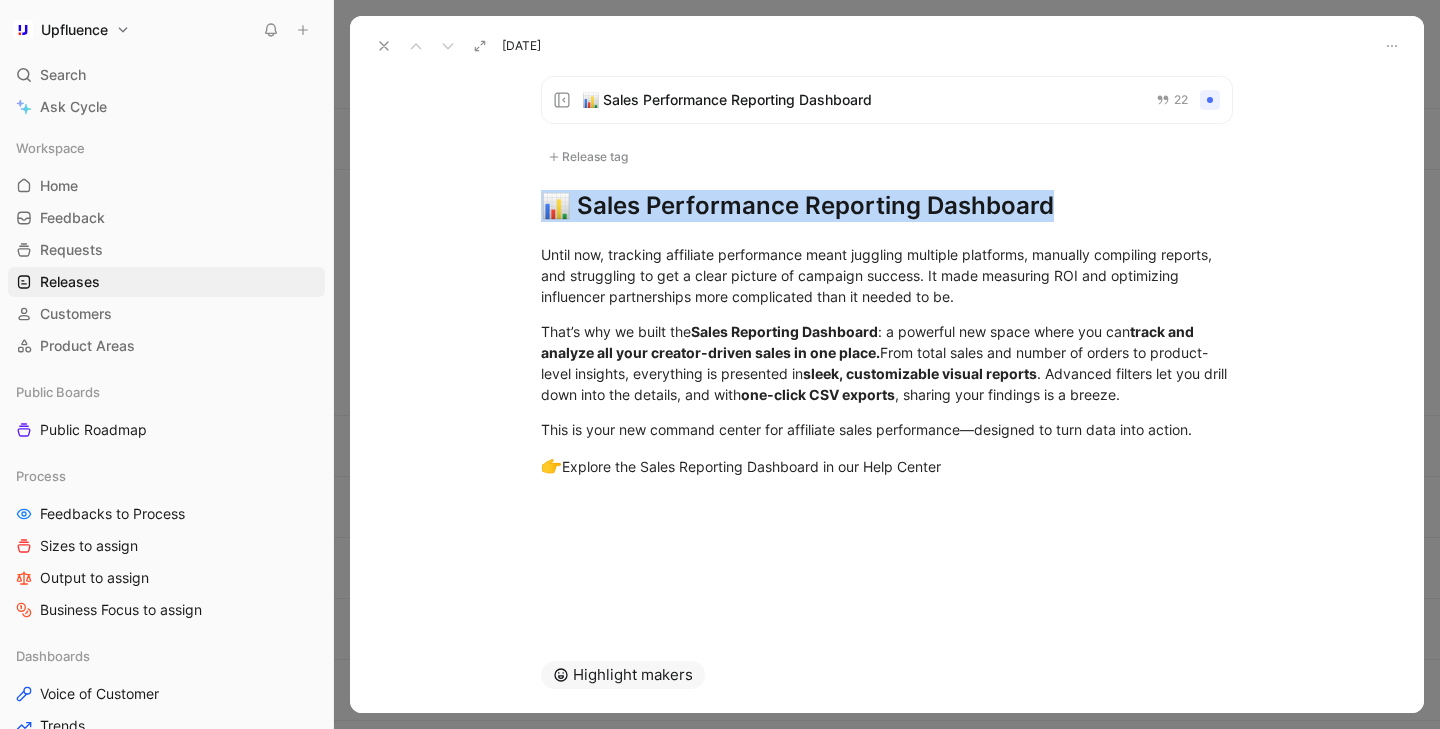 click on "📊 Sales Performance Reporting Dashboard" at bounding box center [887, 206] 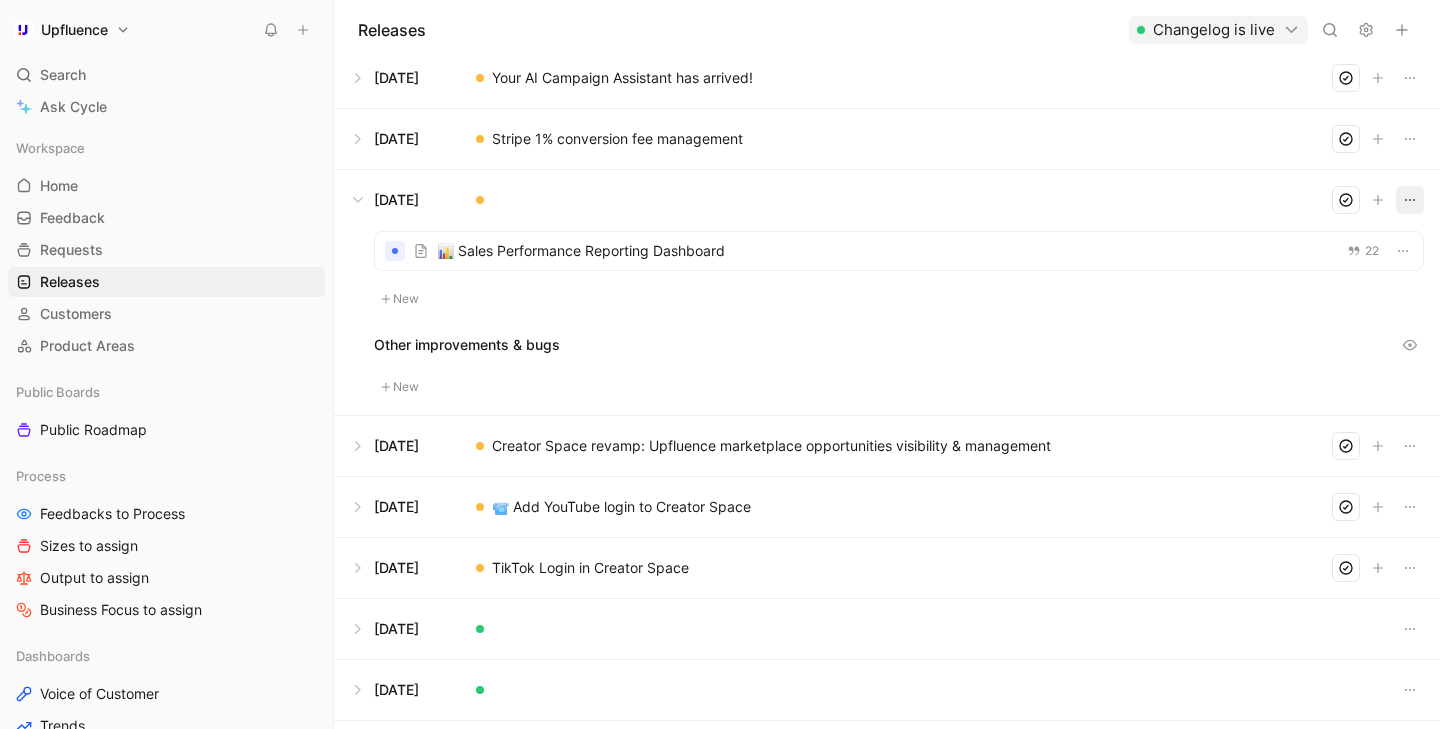 click at bounding box center (1410, 200) 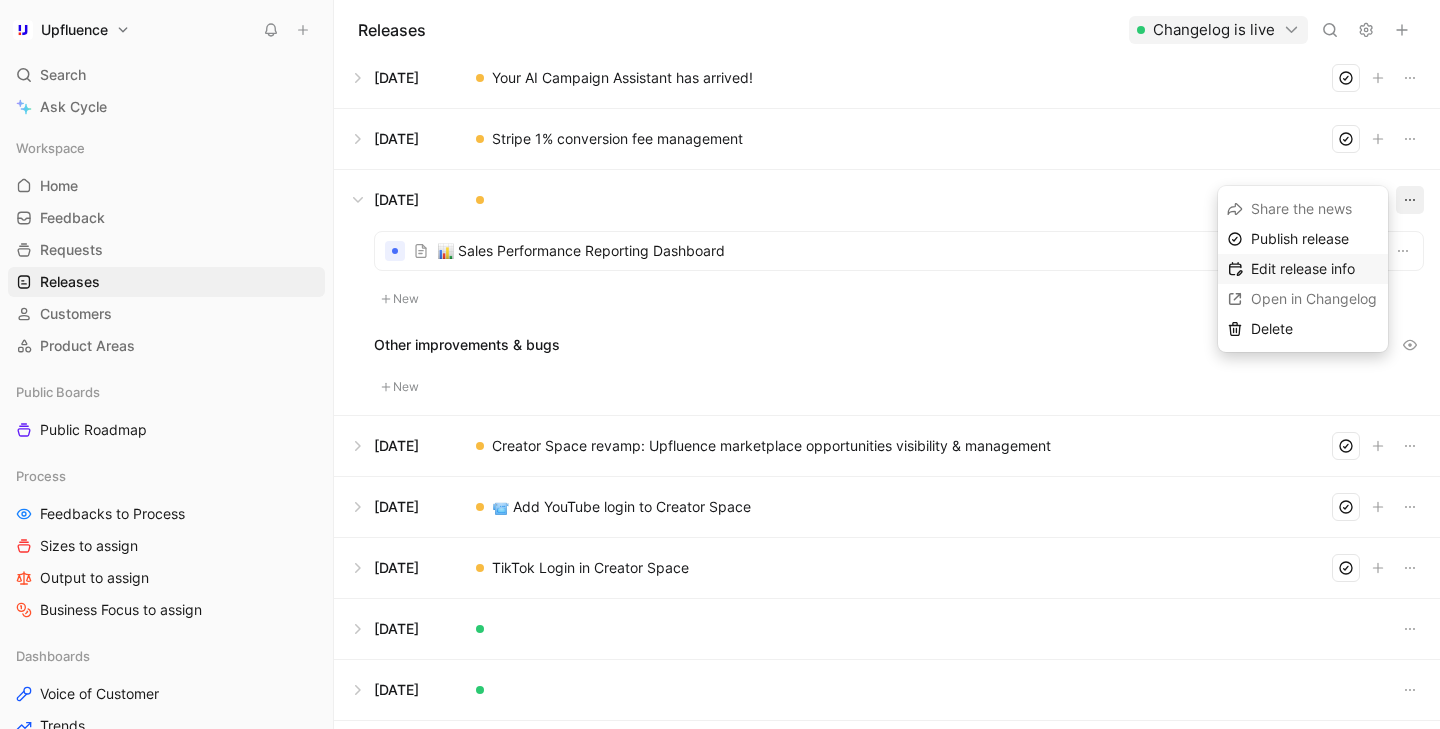 click on "Edit release info" at bounding box center (1303, 268) 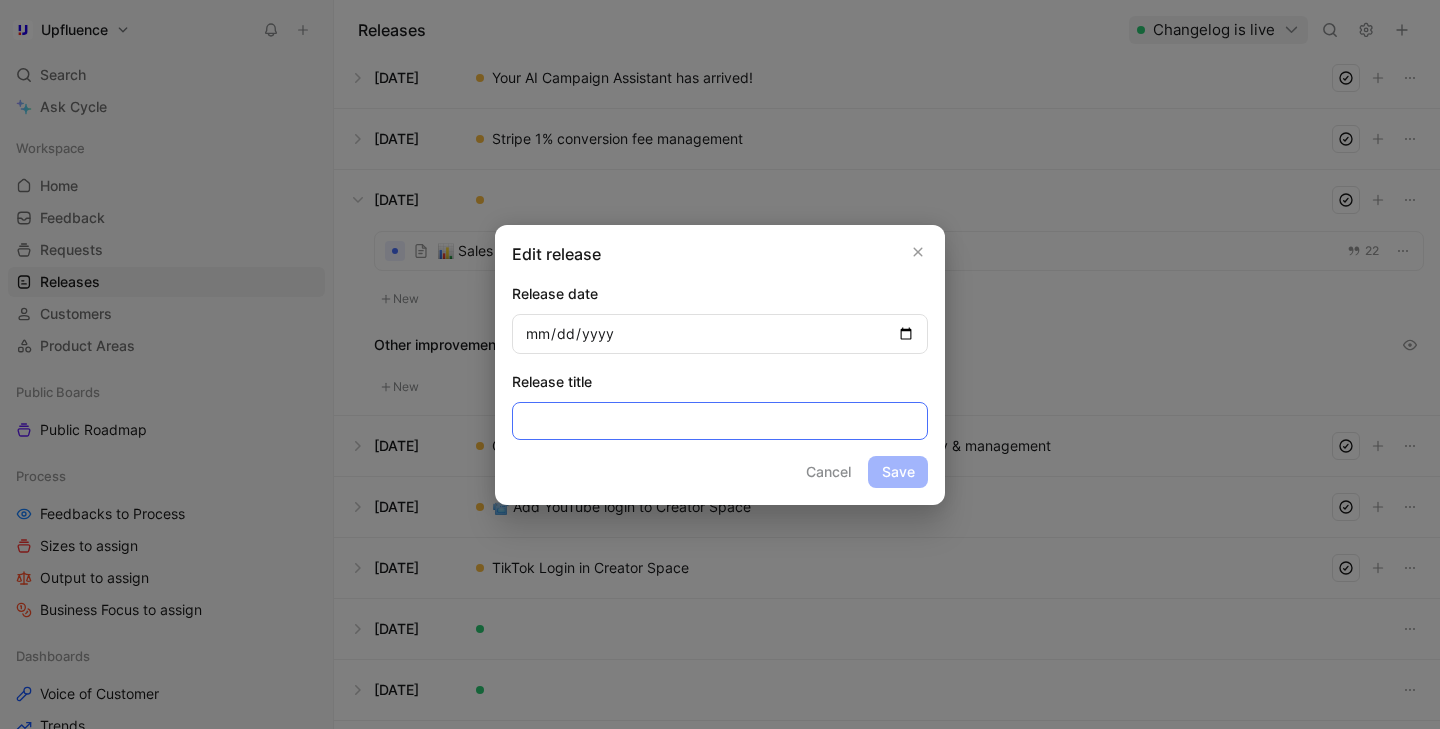 click at bounding box center (720, 421) 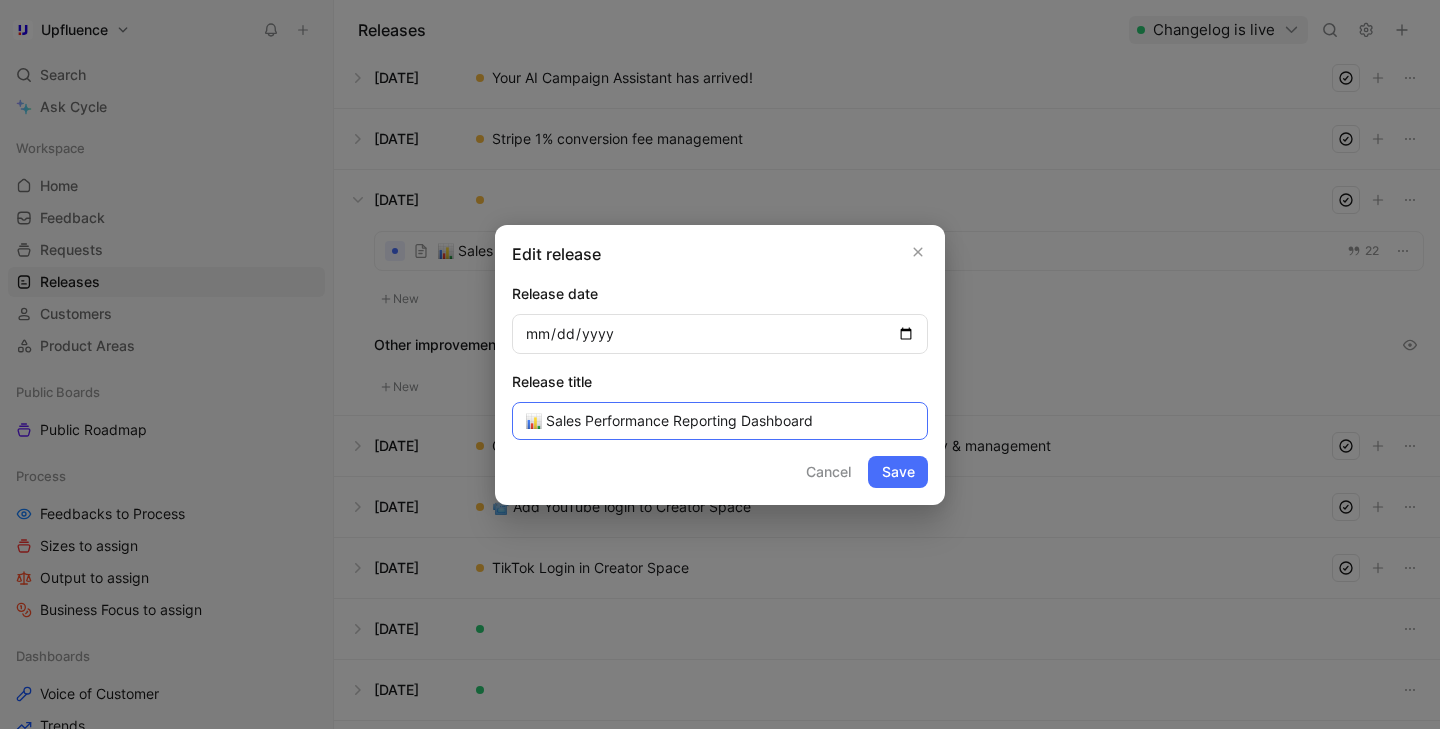 type on "📊 Sales Performance Reporting Dashboard" 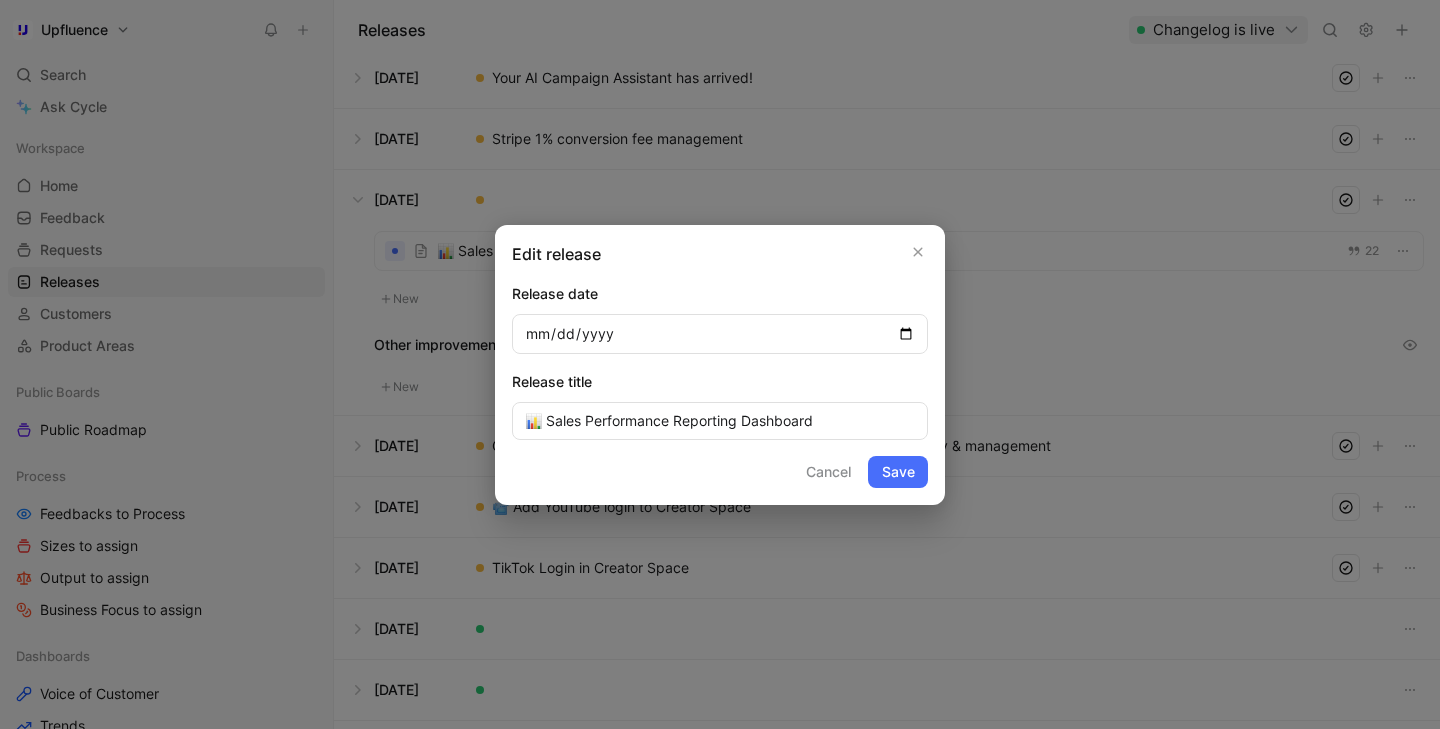 click on "Save" at bounding box center [898, 472] 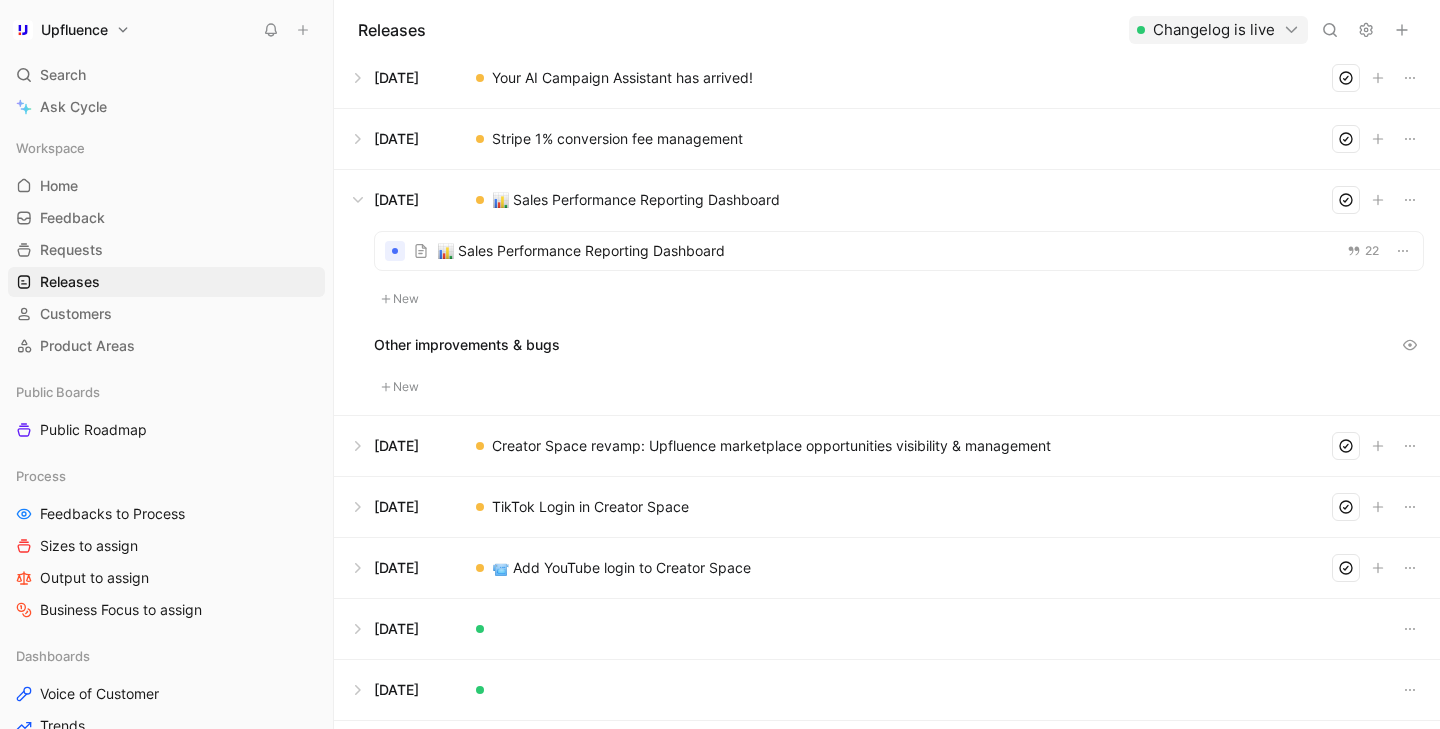click at bounding box center (887, 568) 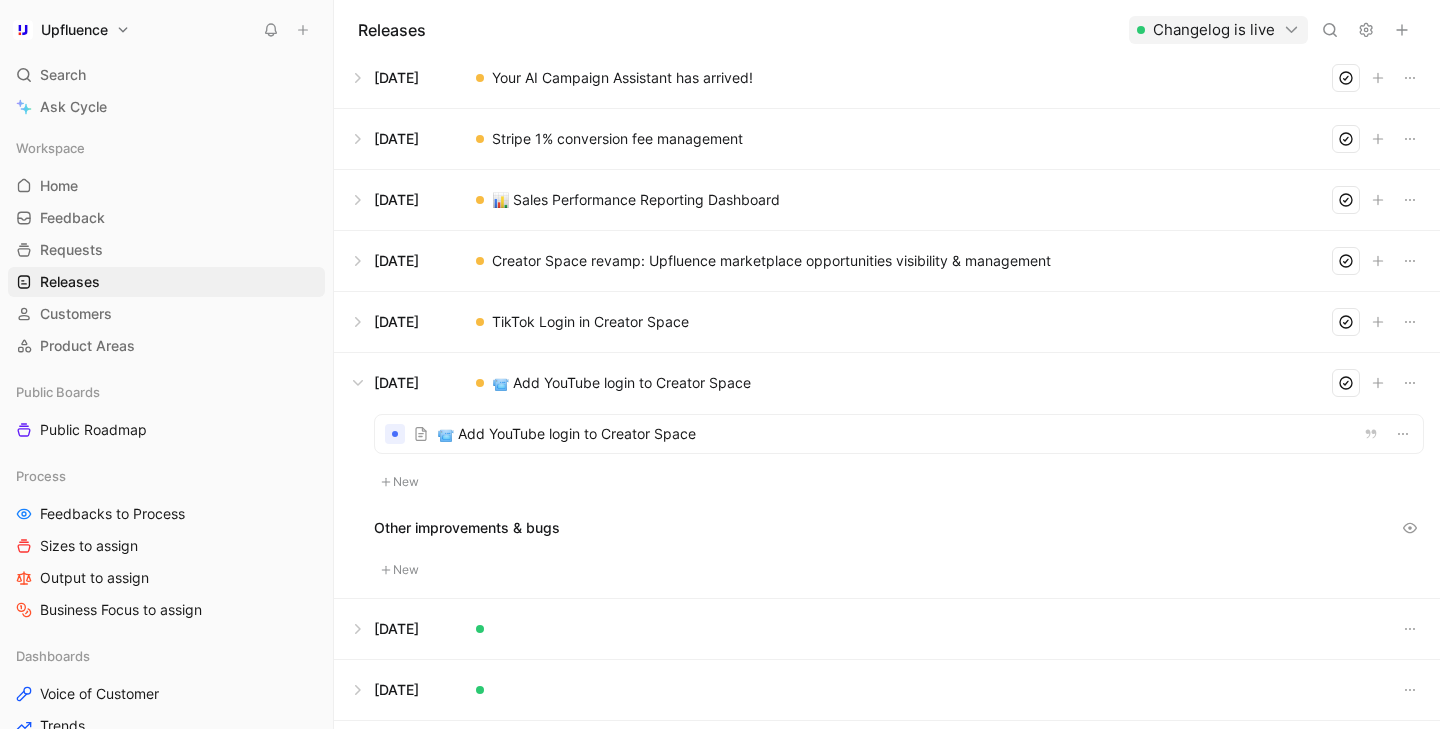 click at bounding box center [899, 434] 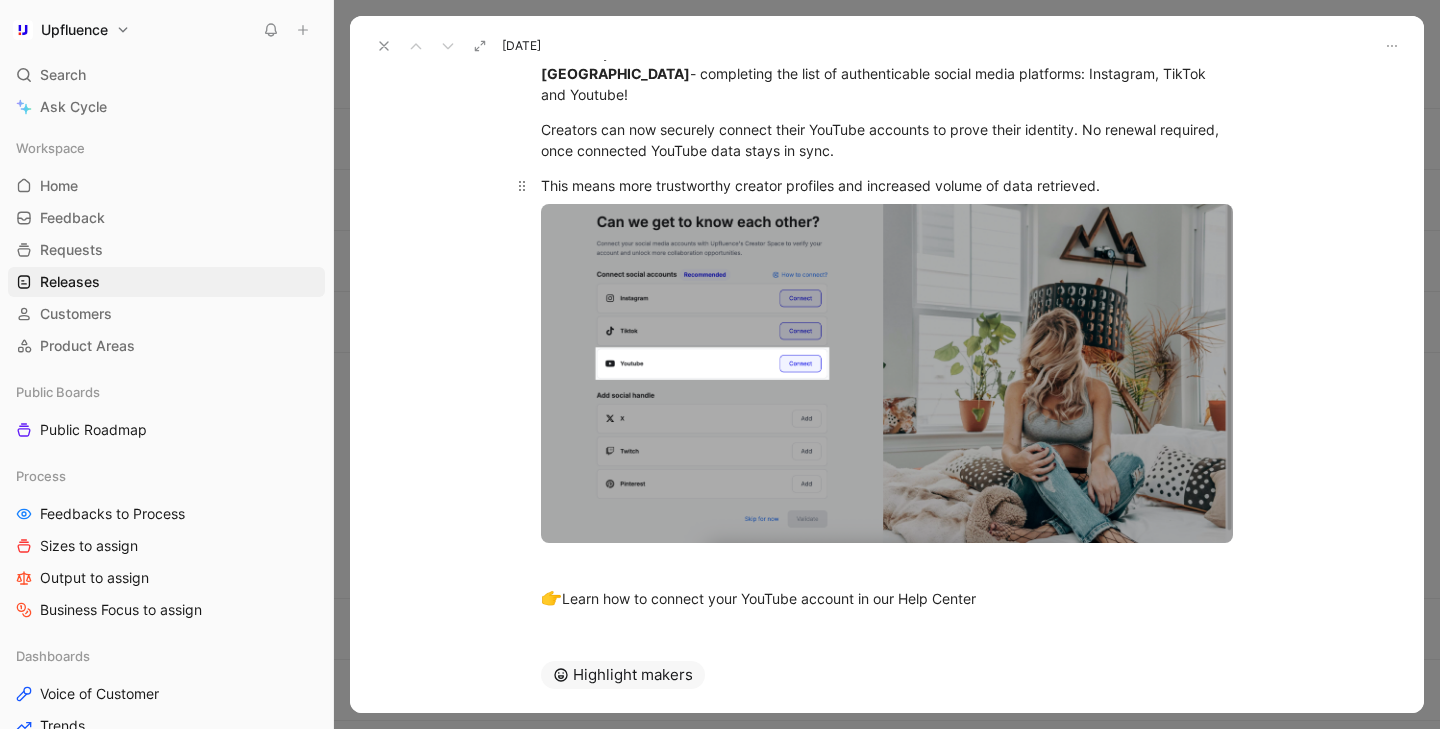 scroll, scrollTop: 0, scrollLeft: 0, axis: both 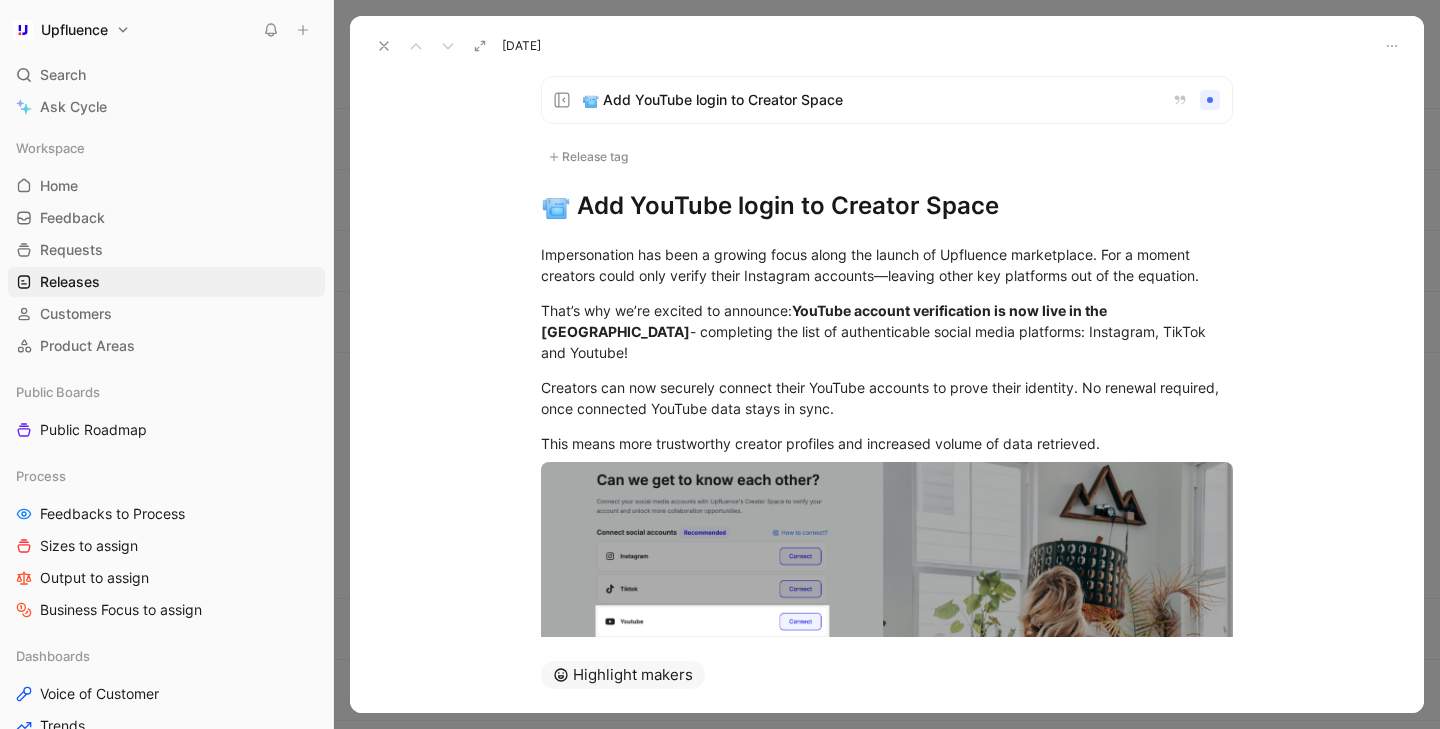 click 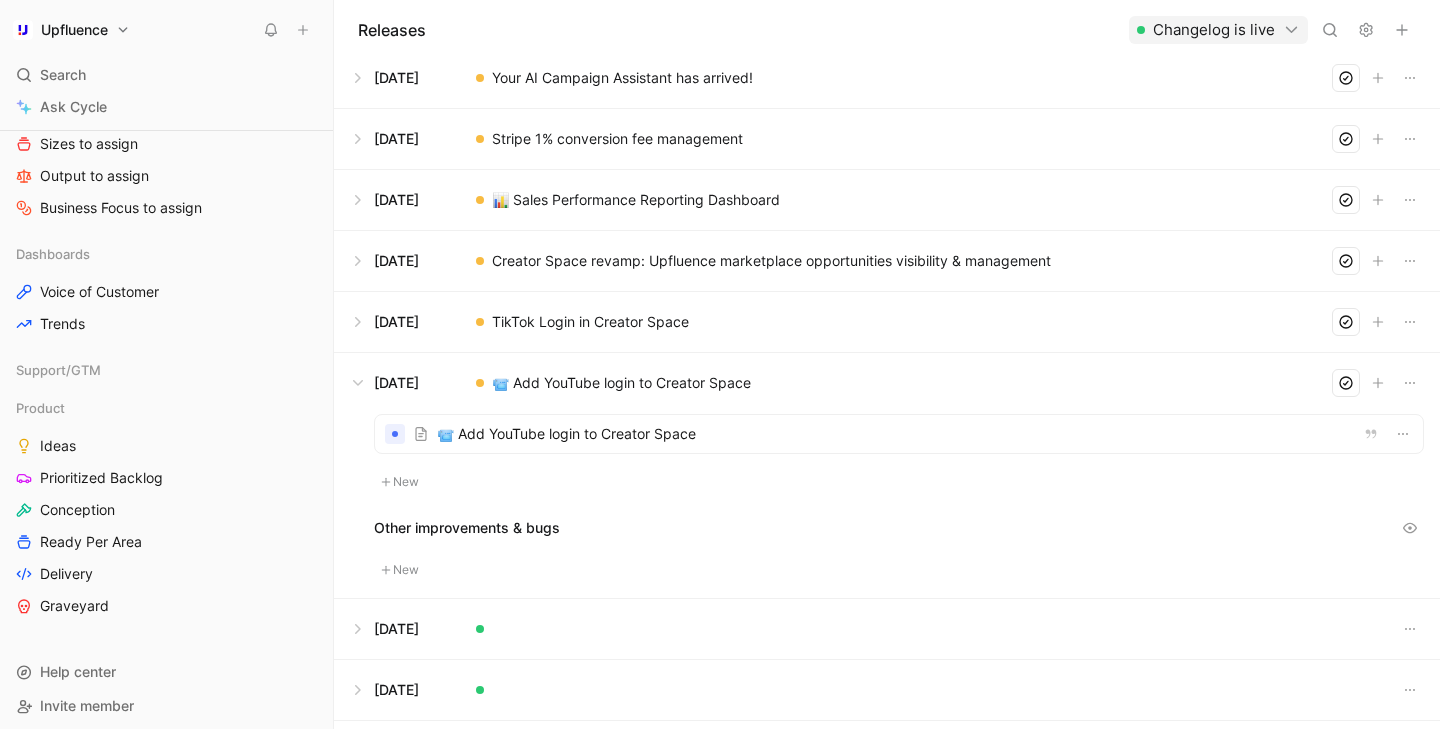 scroll, scrollTop: 410, scrollLeft: 0, axis: vertical 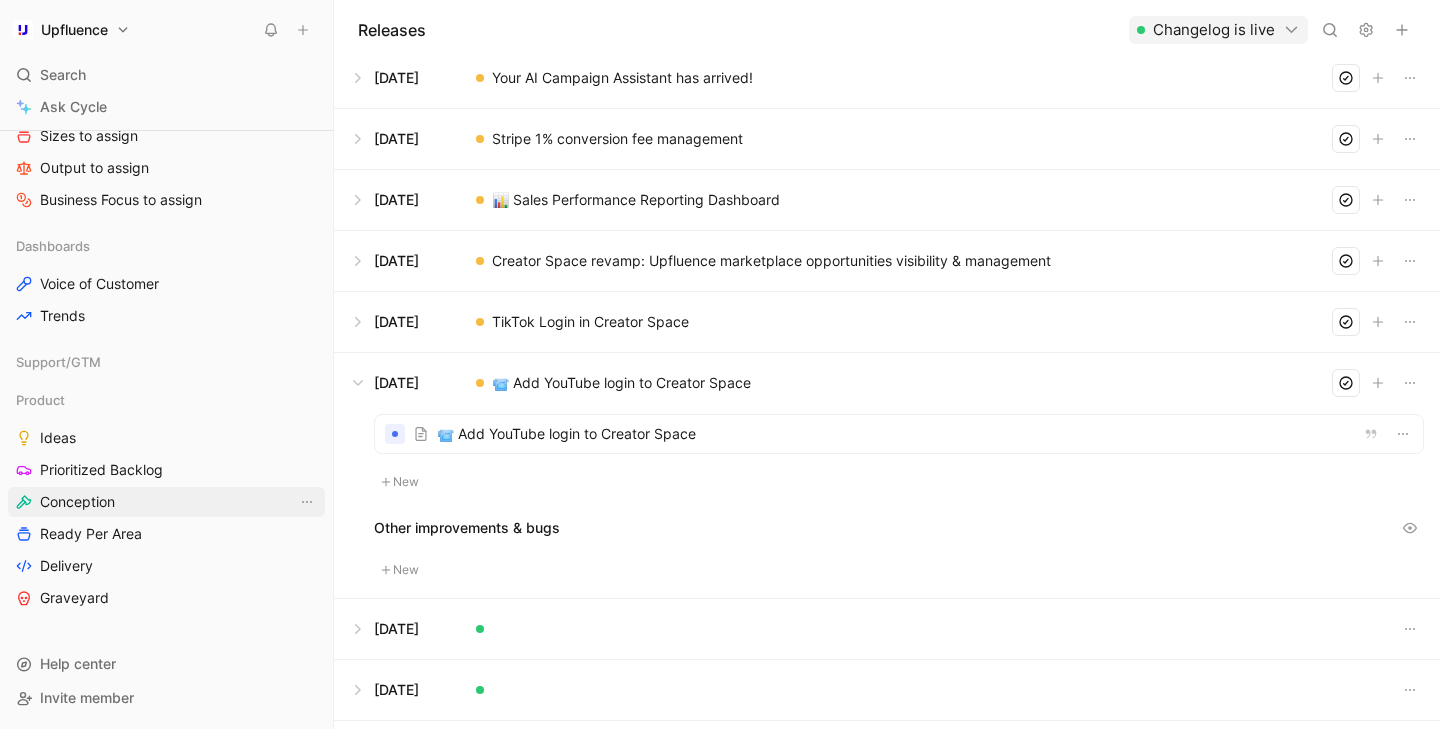 click on "Conception" at bounding box center (166, 502) 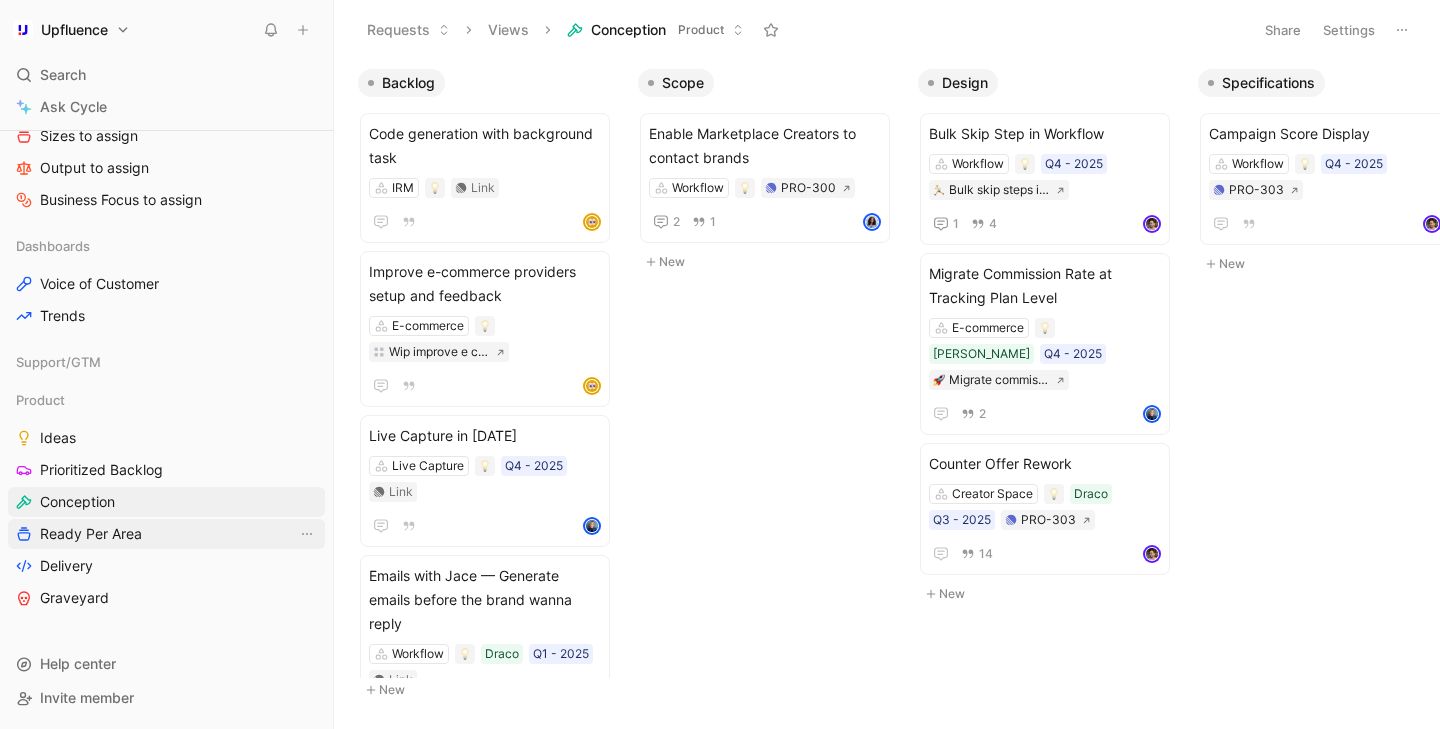click on "Ready Per Area" at bounding box center (91, 534) 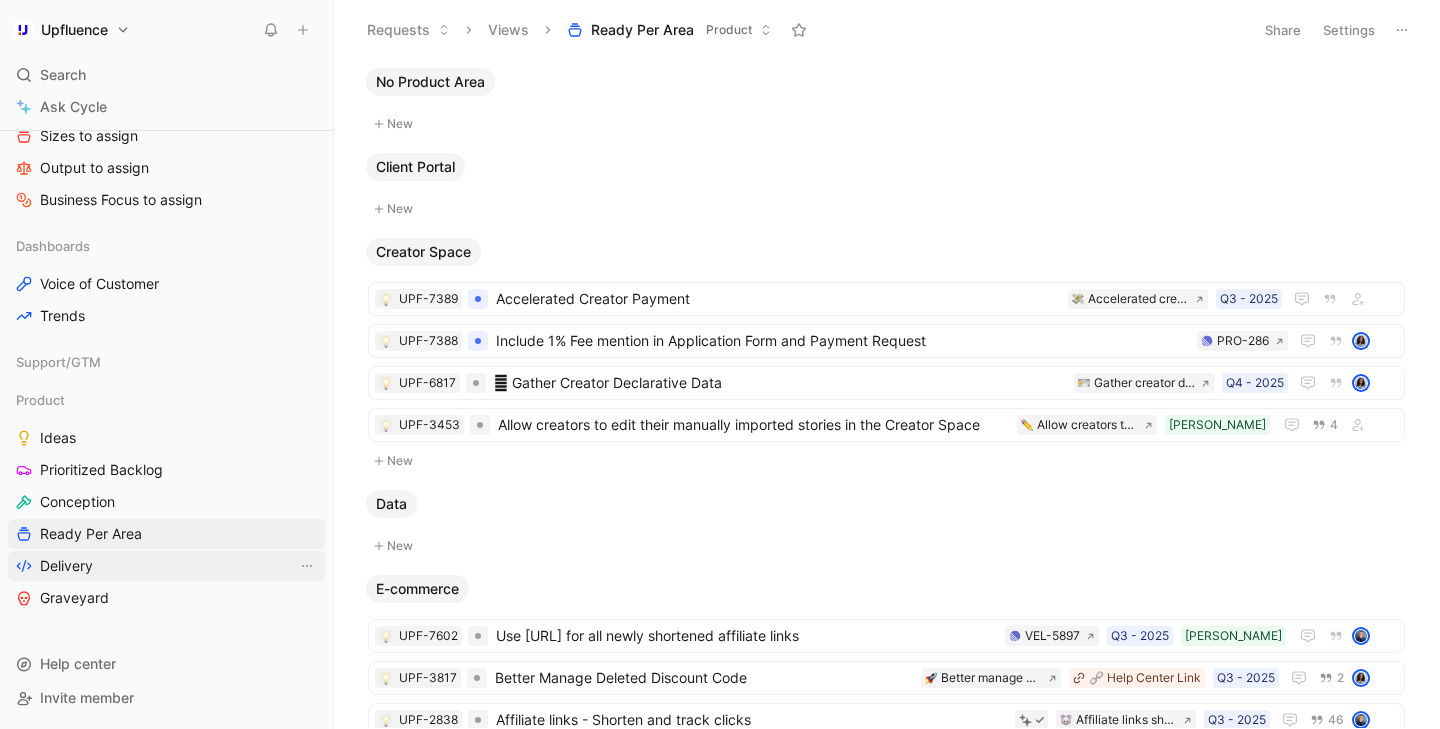 click on "Delivery" at bounding box center [66, 566] 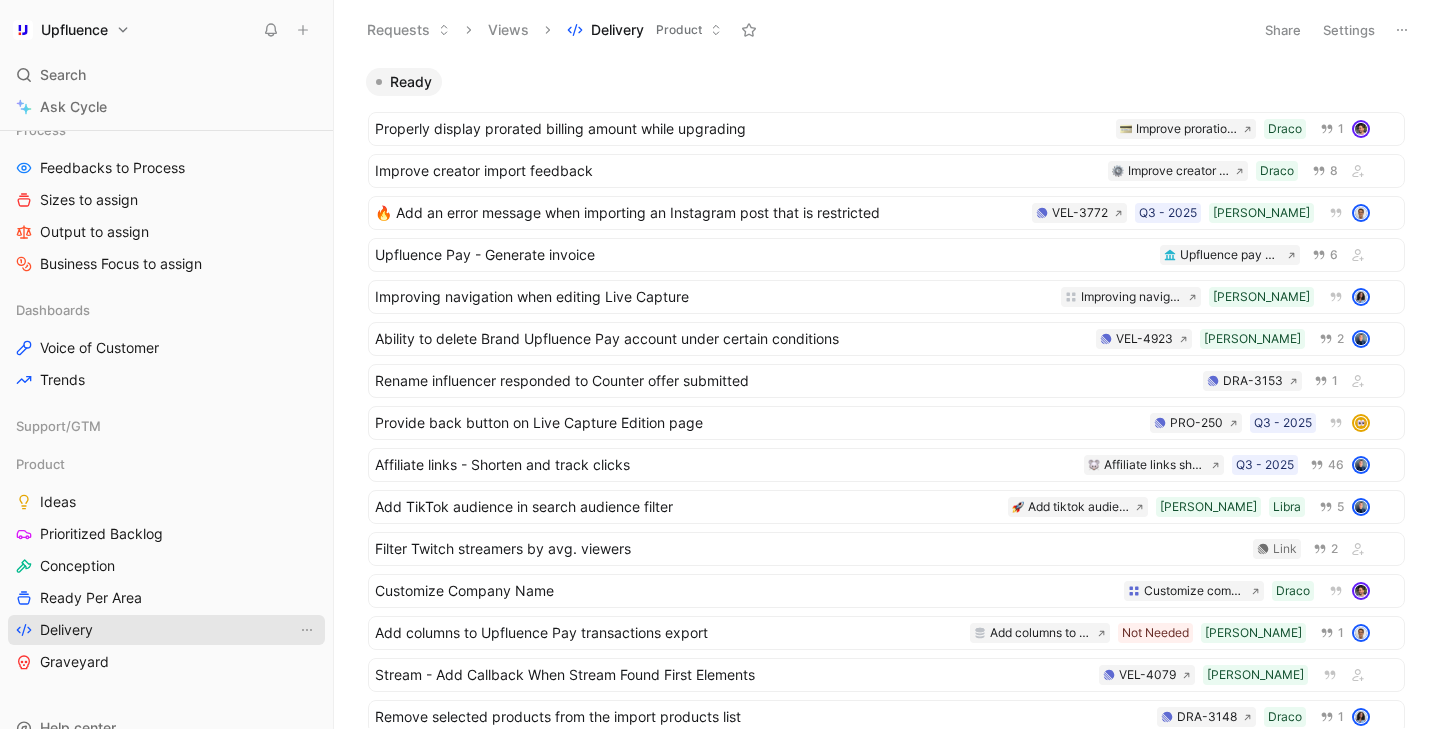 scroll, scrollTop: 340, scrollLeft: 0, axis: vertical 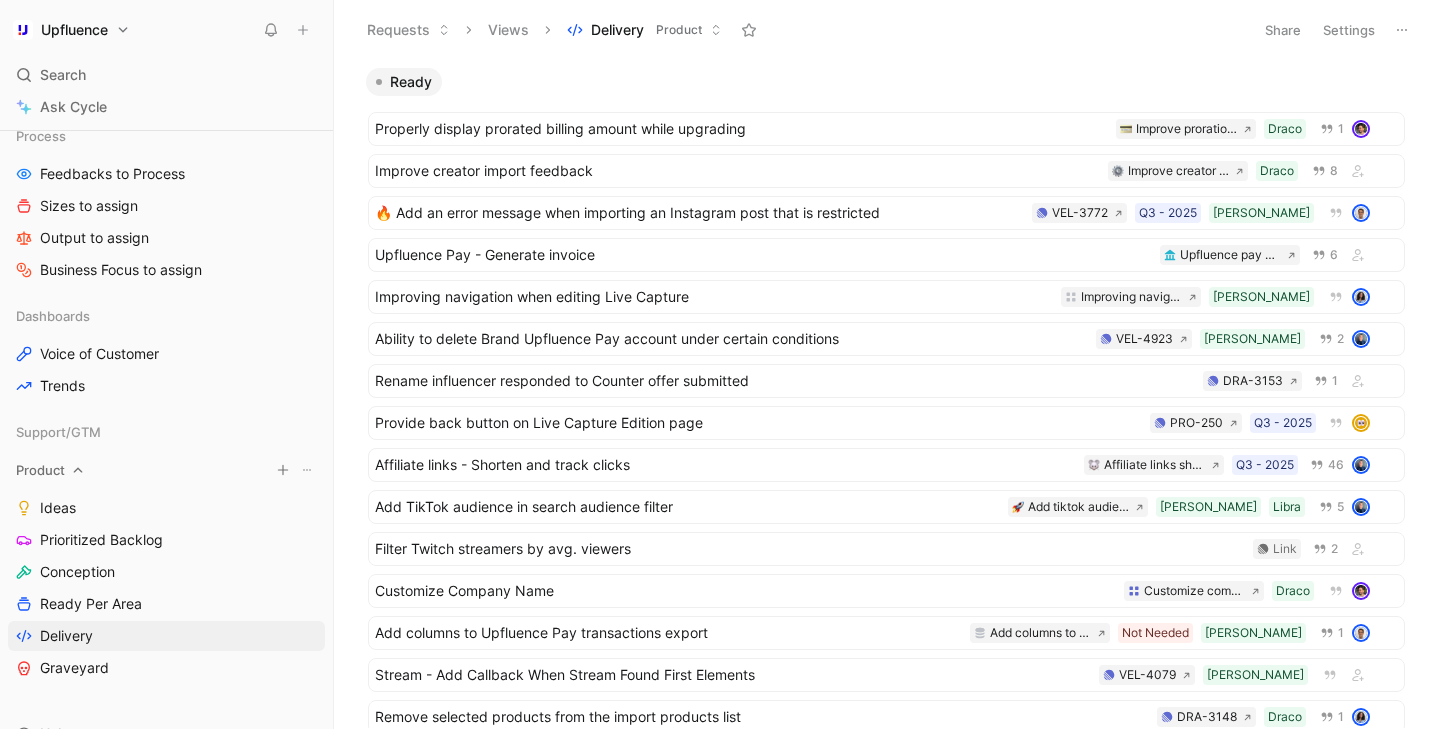 click on "Product" at bounding box center [166, 470] 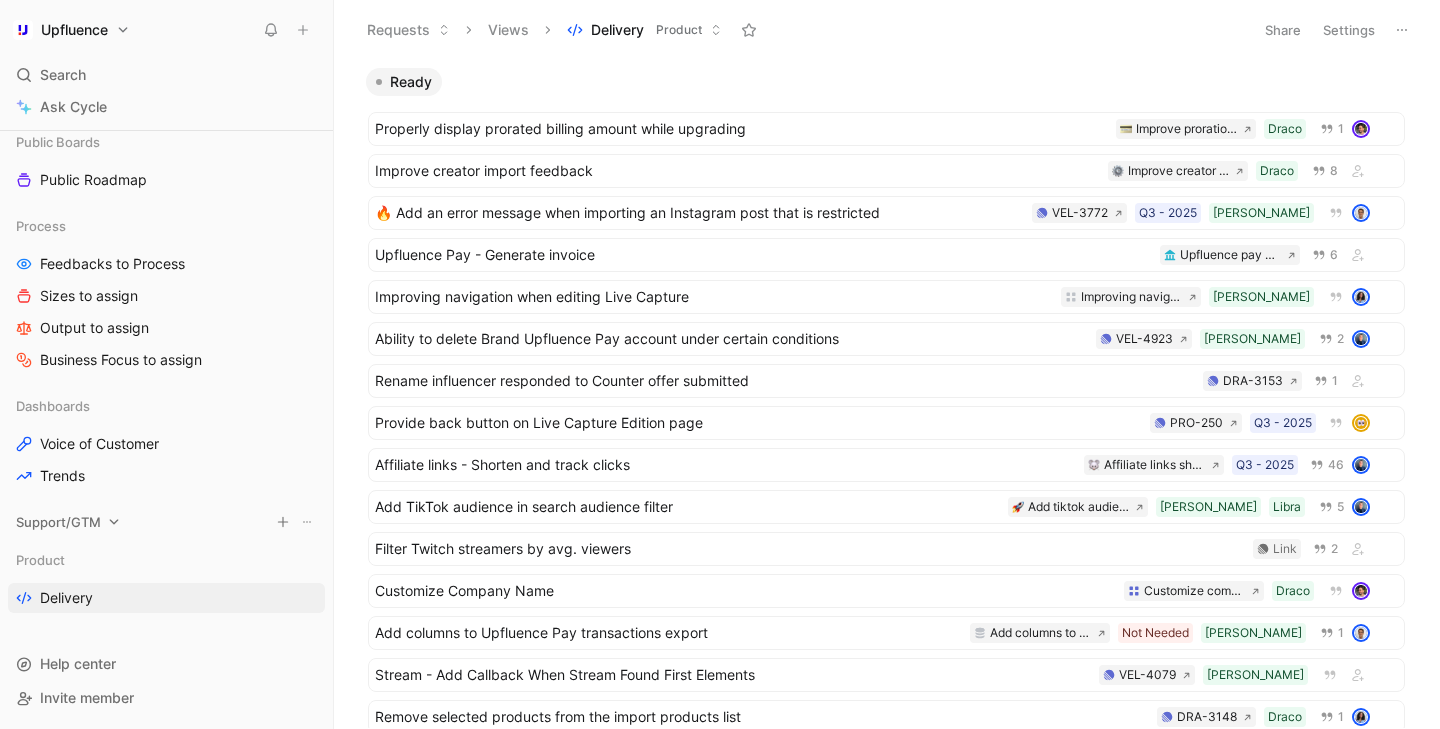click 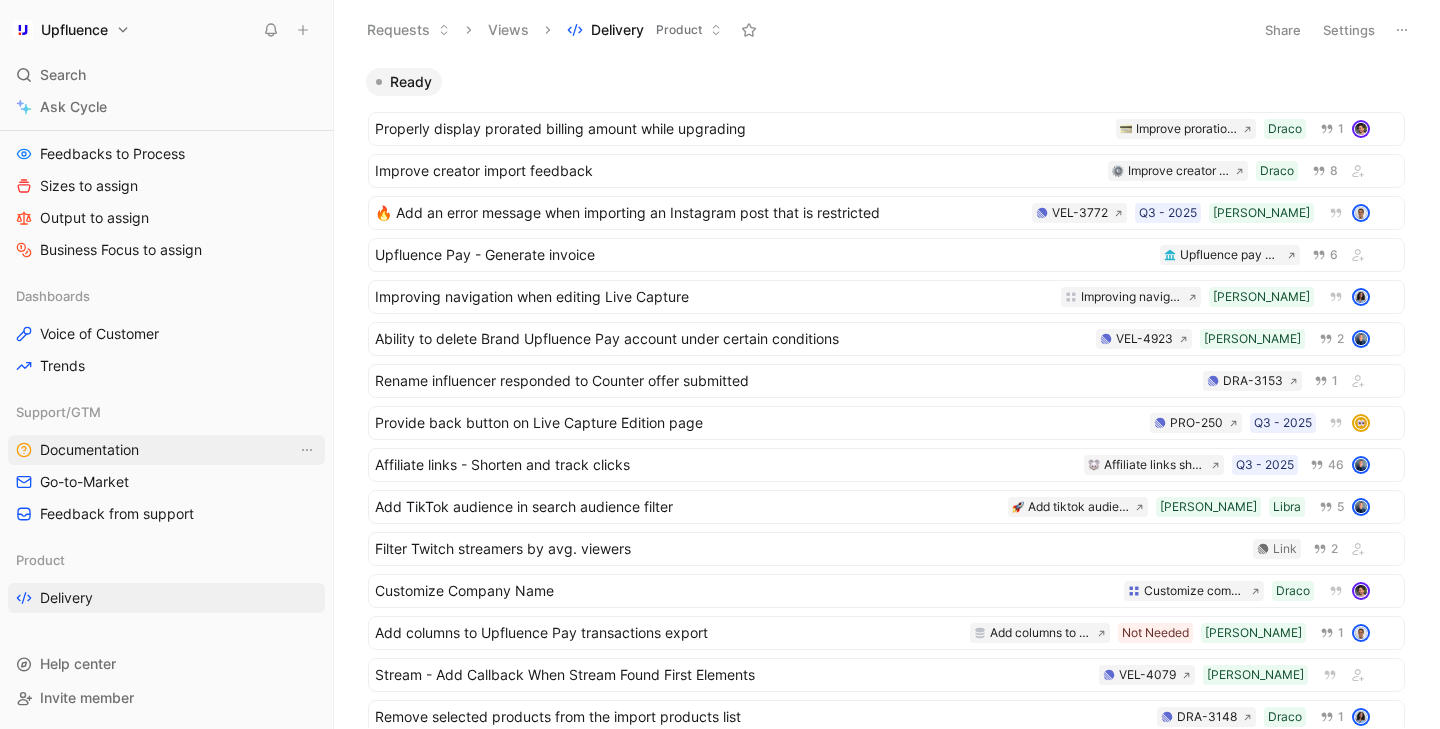 click on "Documentation" at bounding box center [89, 450] 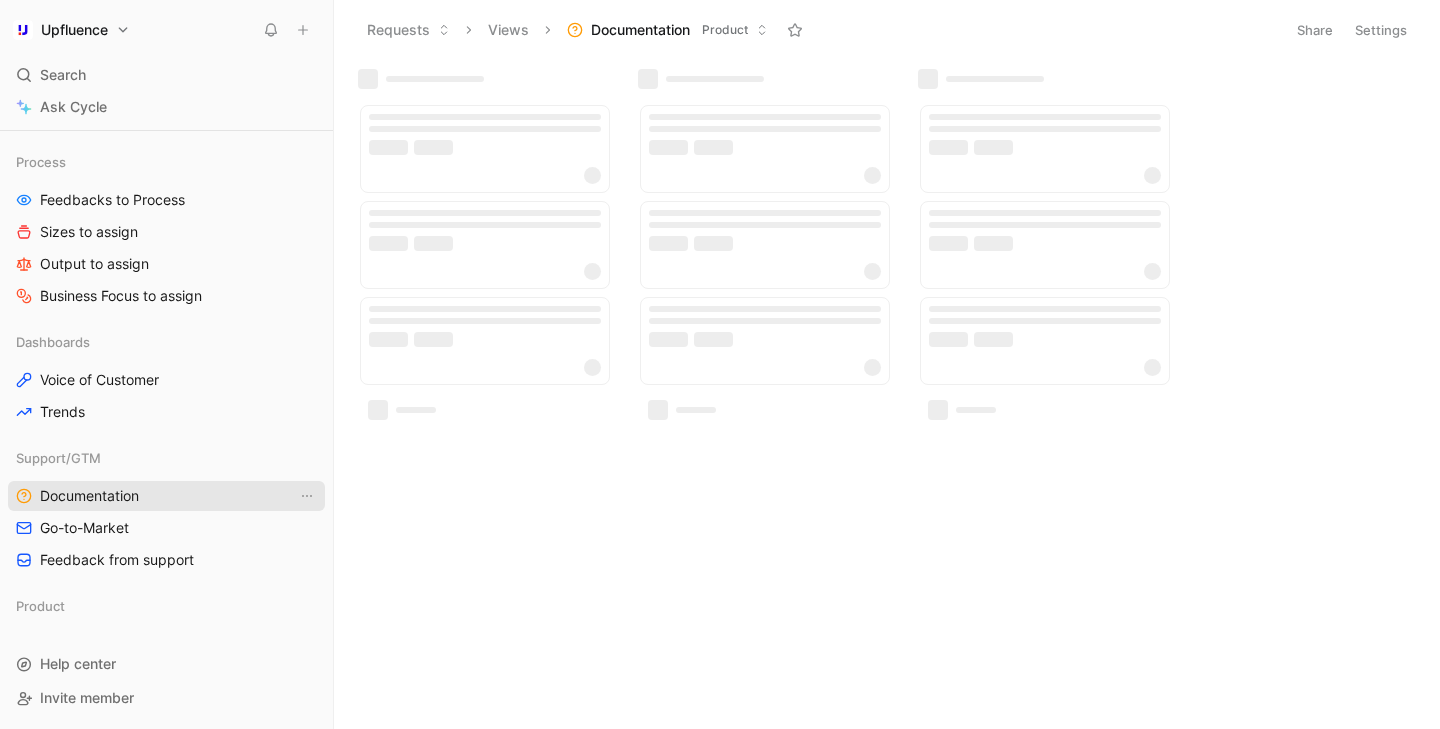 scroll, scrollTop: 314, scrollLeft: 0, axis: vertical 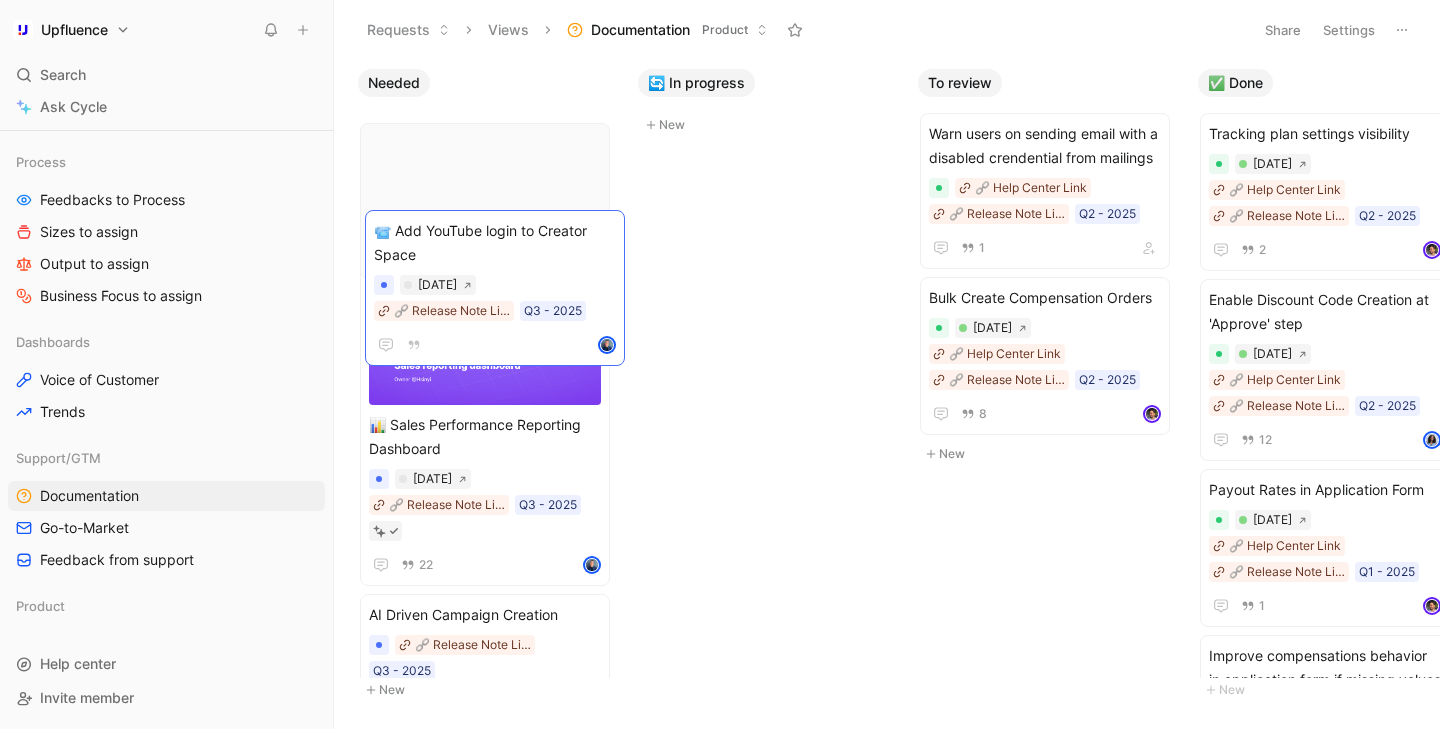 drag, startPoint x: 497, startPoint y: 574, endPoint x: 502, endPoint y: 240, distance: 334.0374 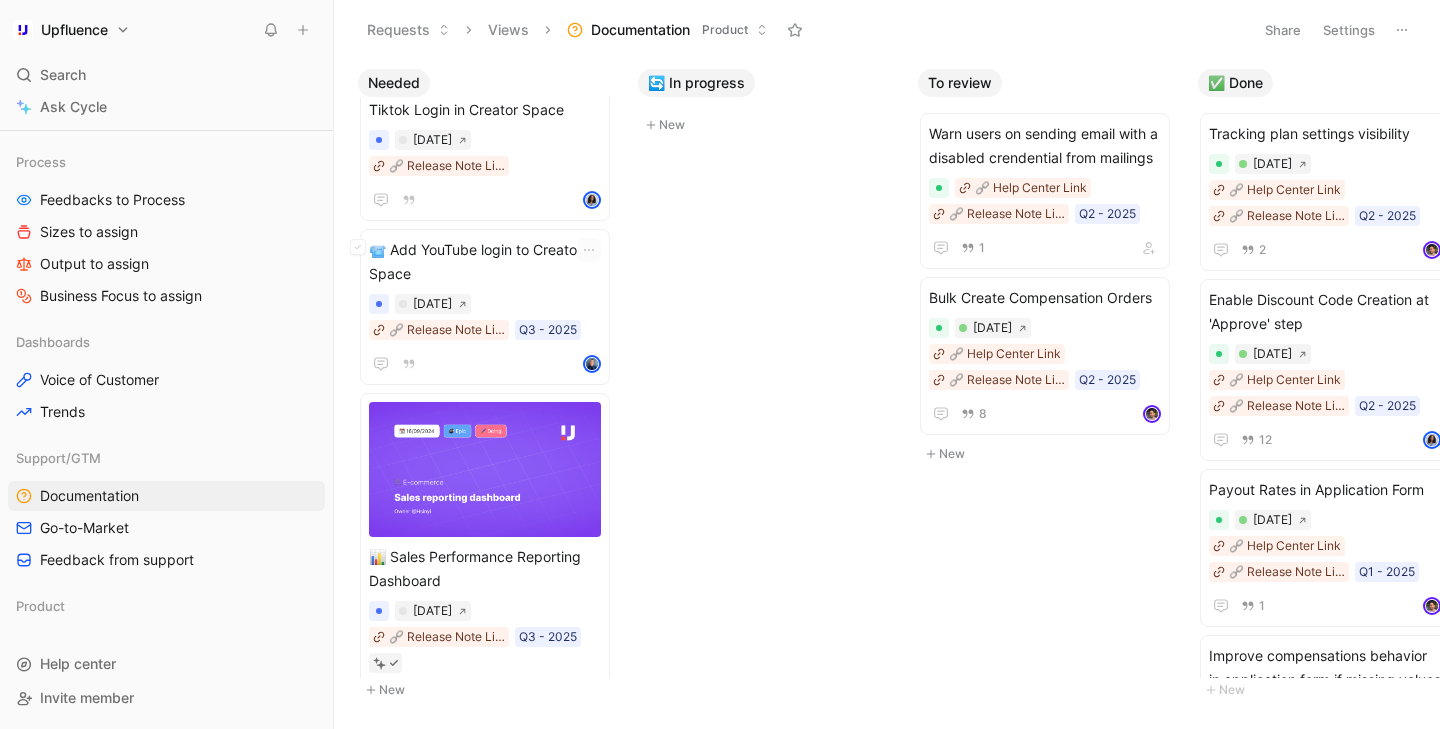 scroll, scrollTop: 0, scrollLeft: 0, axis: both 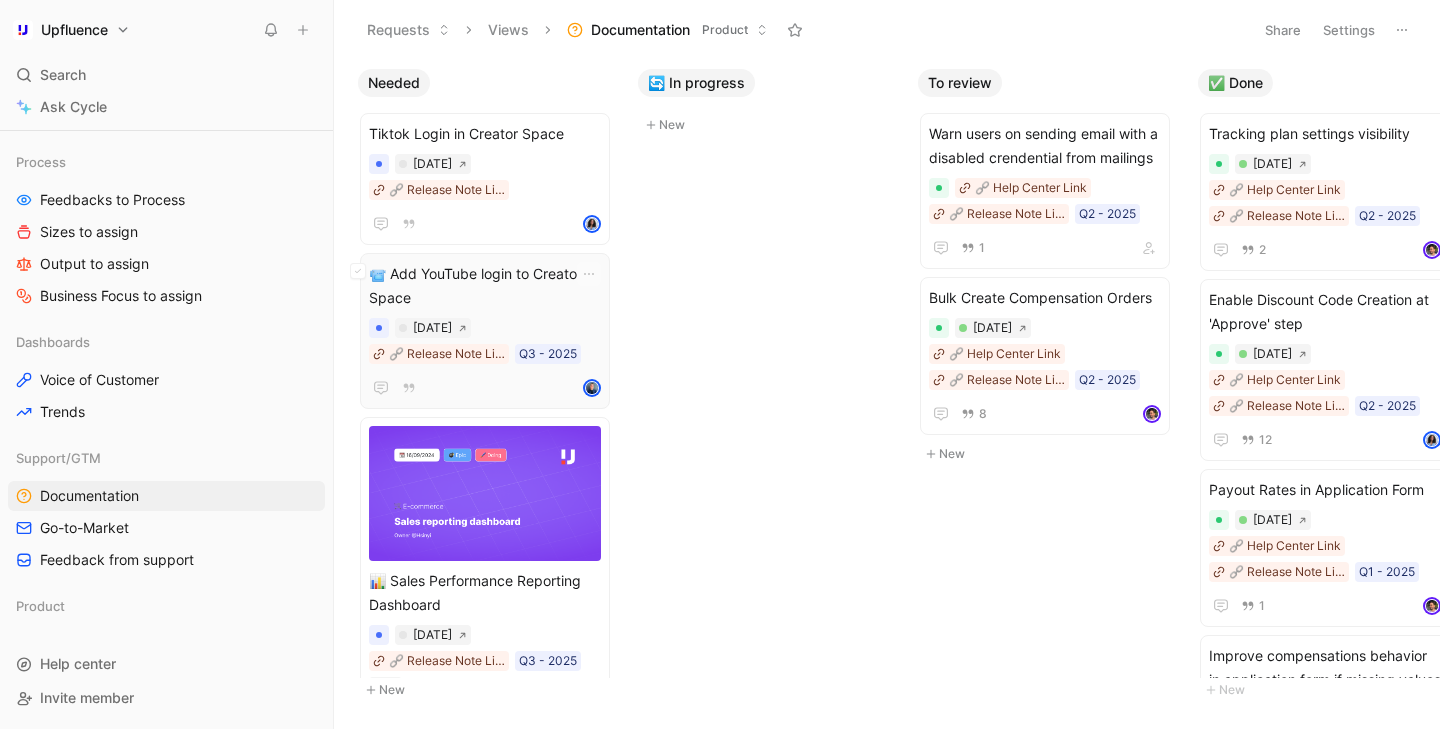 click on "📹 Add YouTube login to Creator Space" at bounding box center (485, 286) 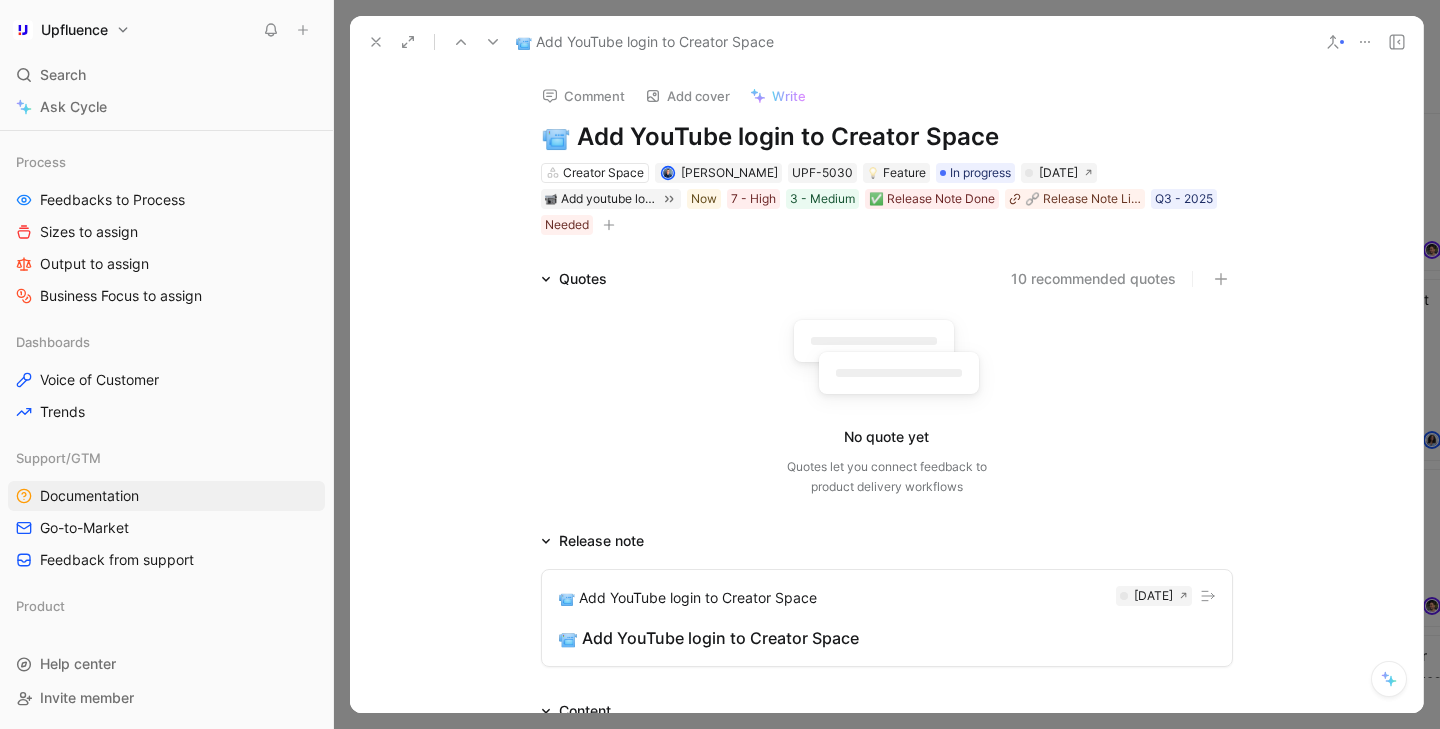 click 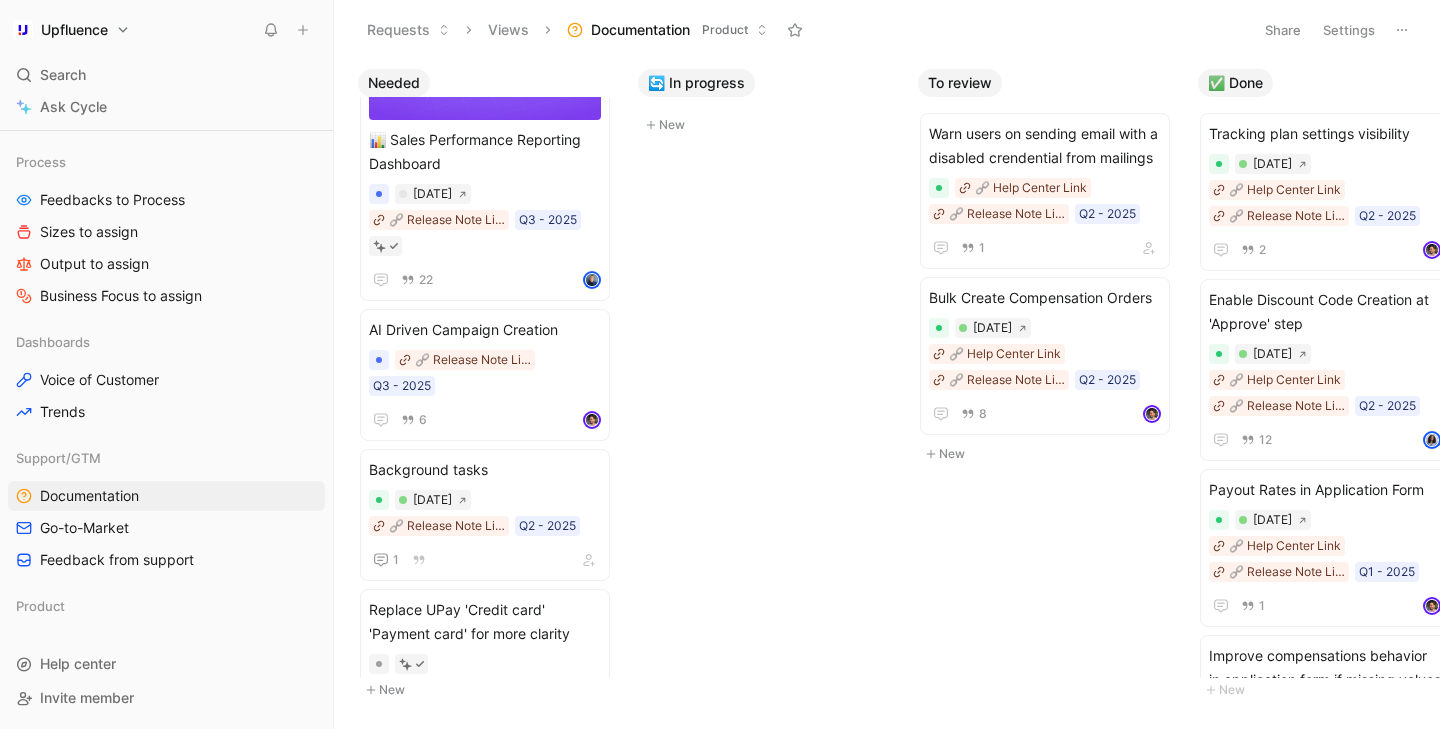 scroll, scrollTop: 463, scrollLeft: 0, axis: vertical 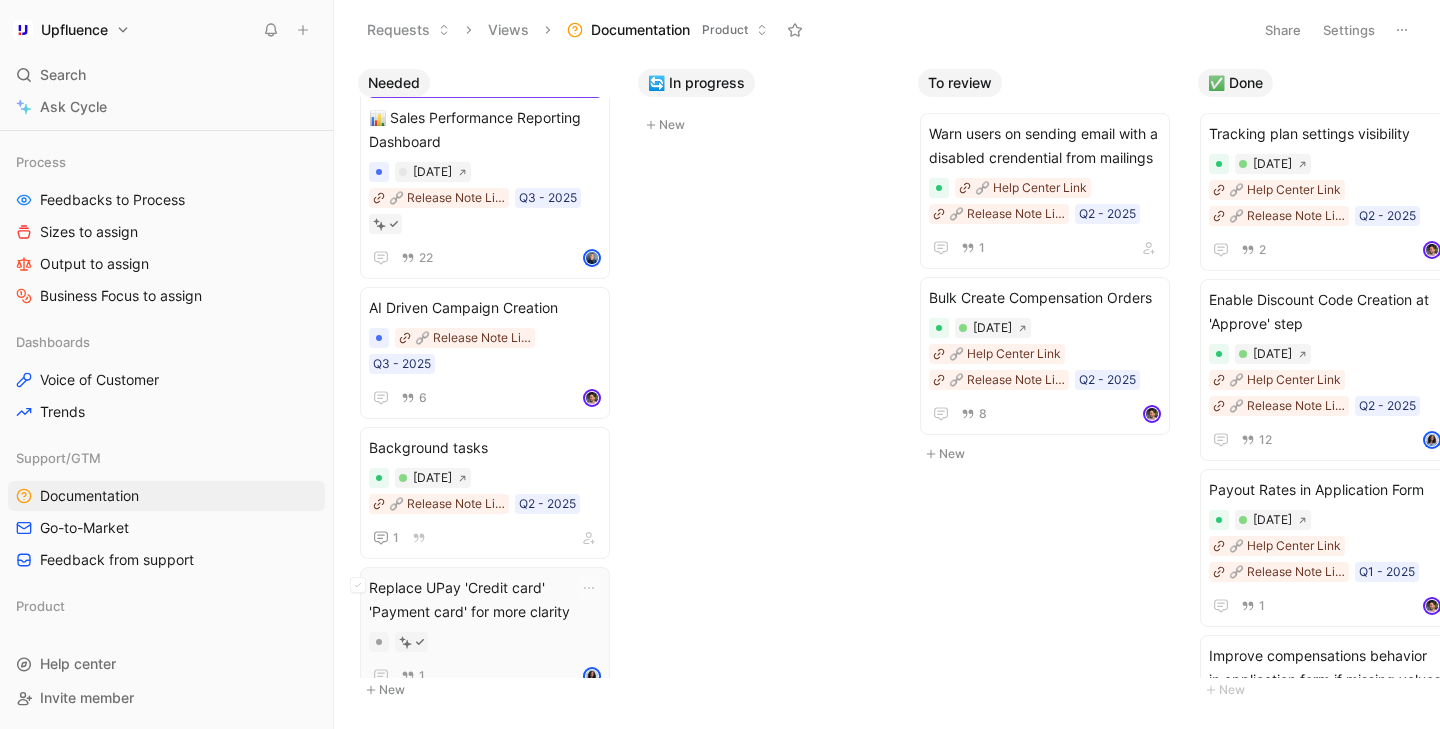 click on "Replace UPay 'Credit card' 'Payment card' for more clarity" at bounding box center [485, 600] 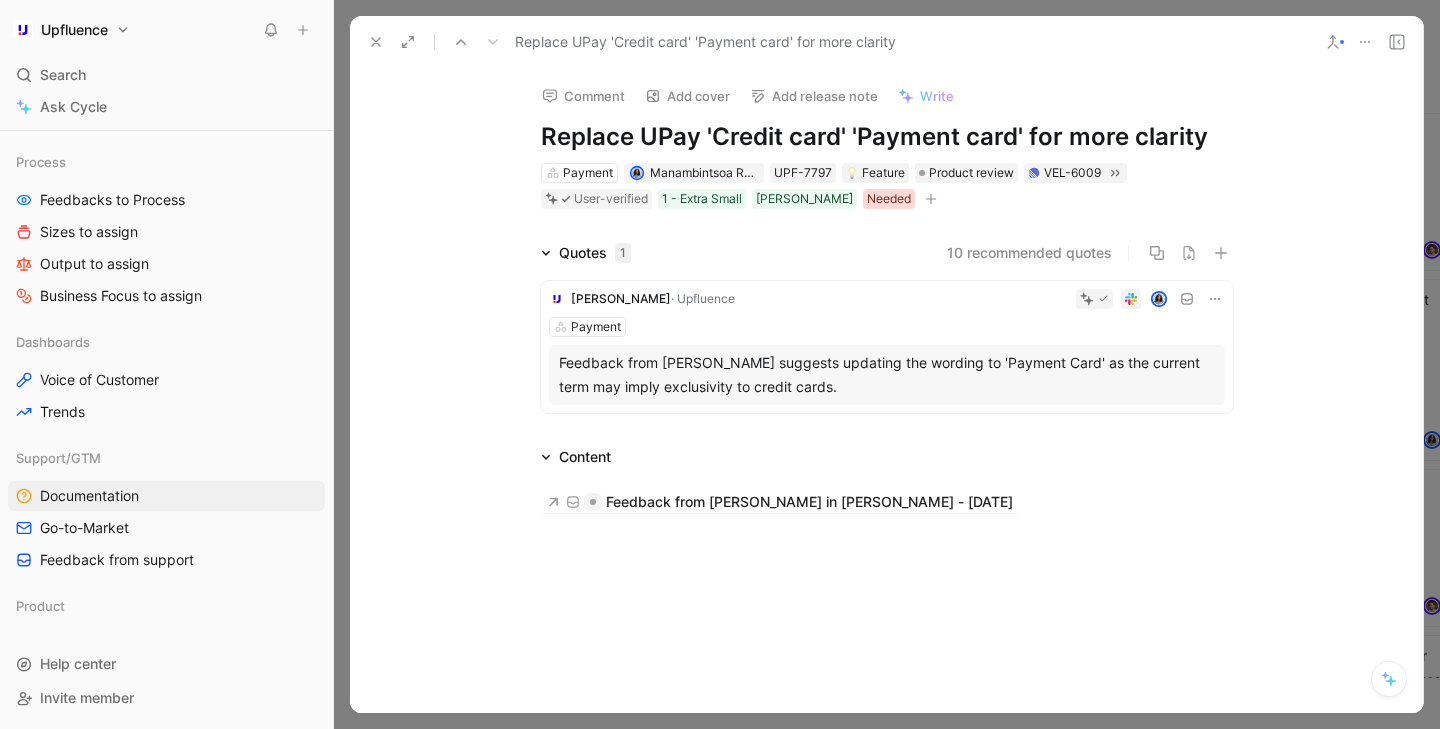 click on "Needed" at bounding box center (889, 199) 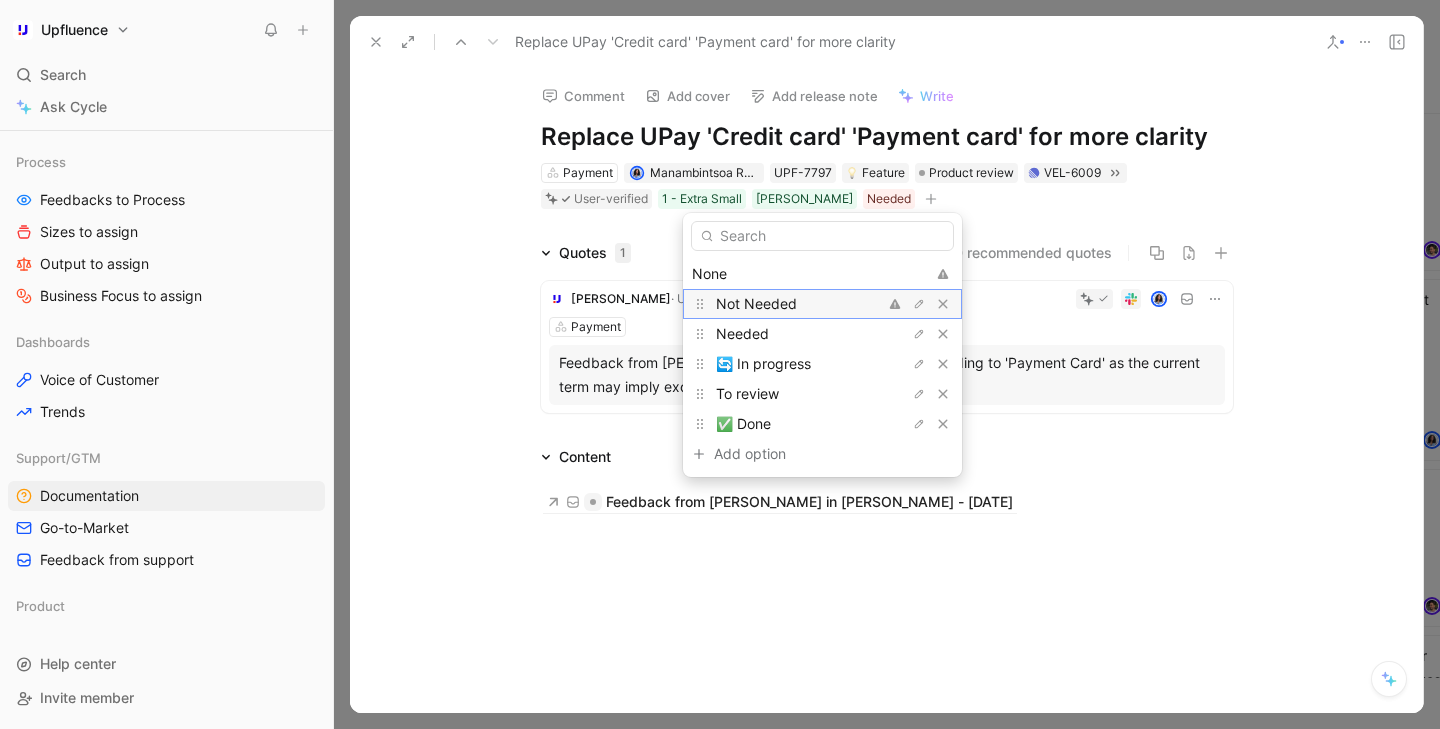 click on "Not Needed" at bounding box center [791, 304] 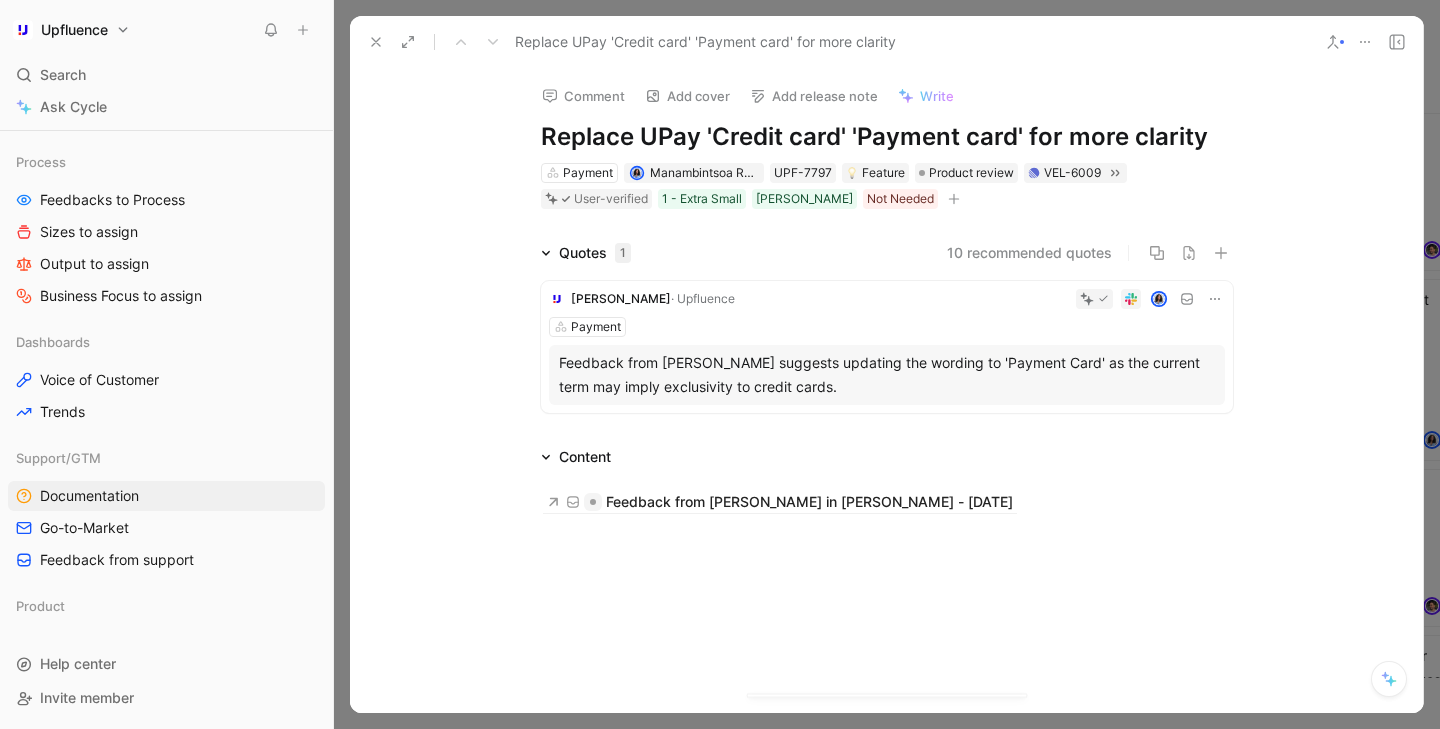 scroll, scrollTop: 325, scrollLeft: 0, axis: vertical 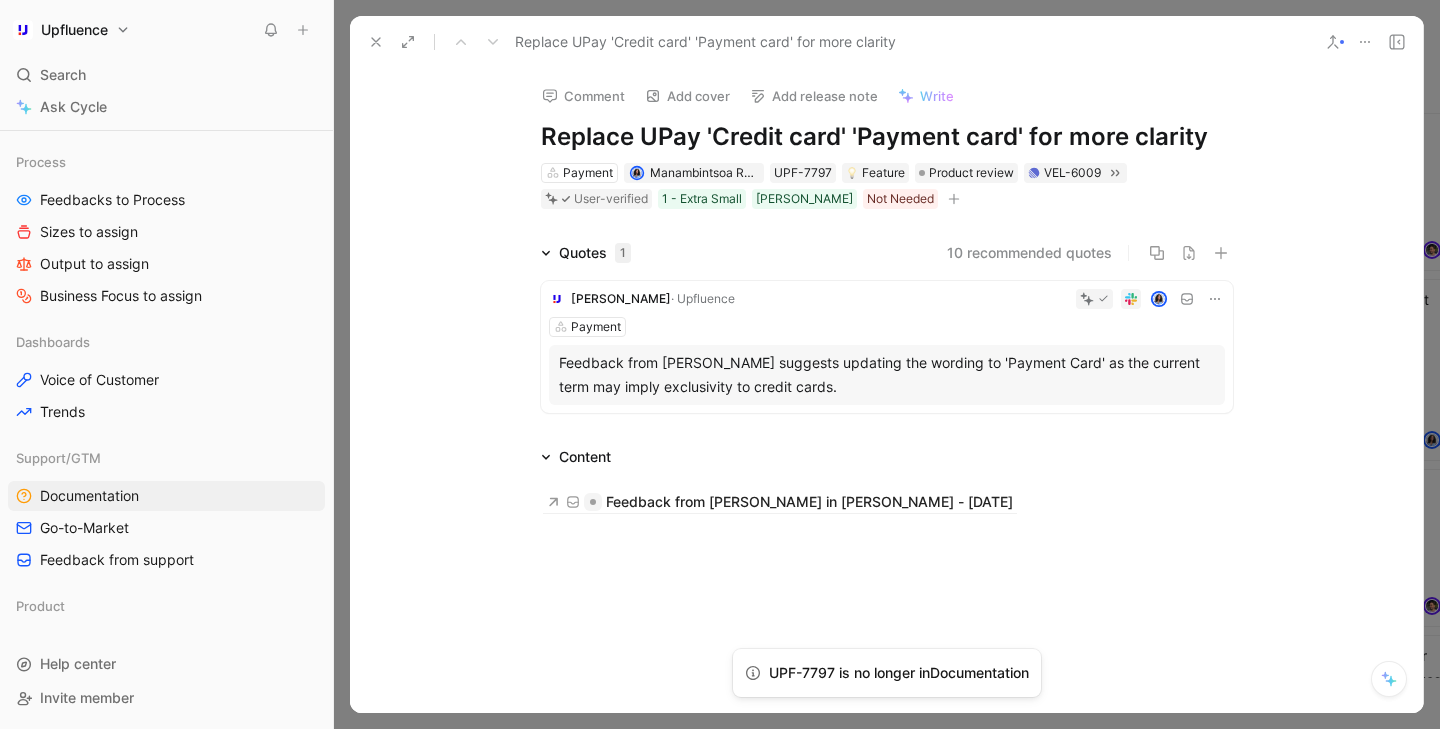 click at bounding box center [376, 42] 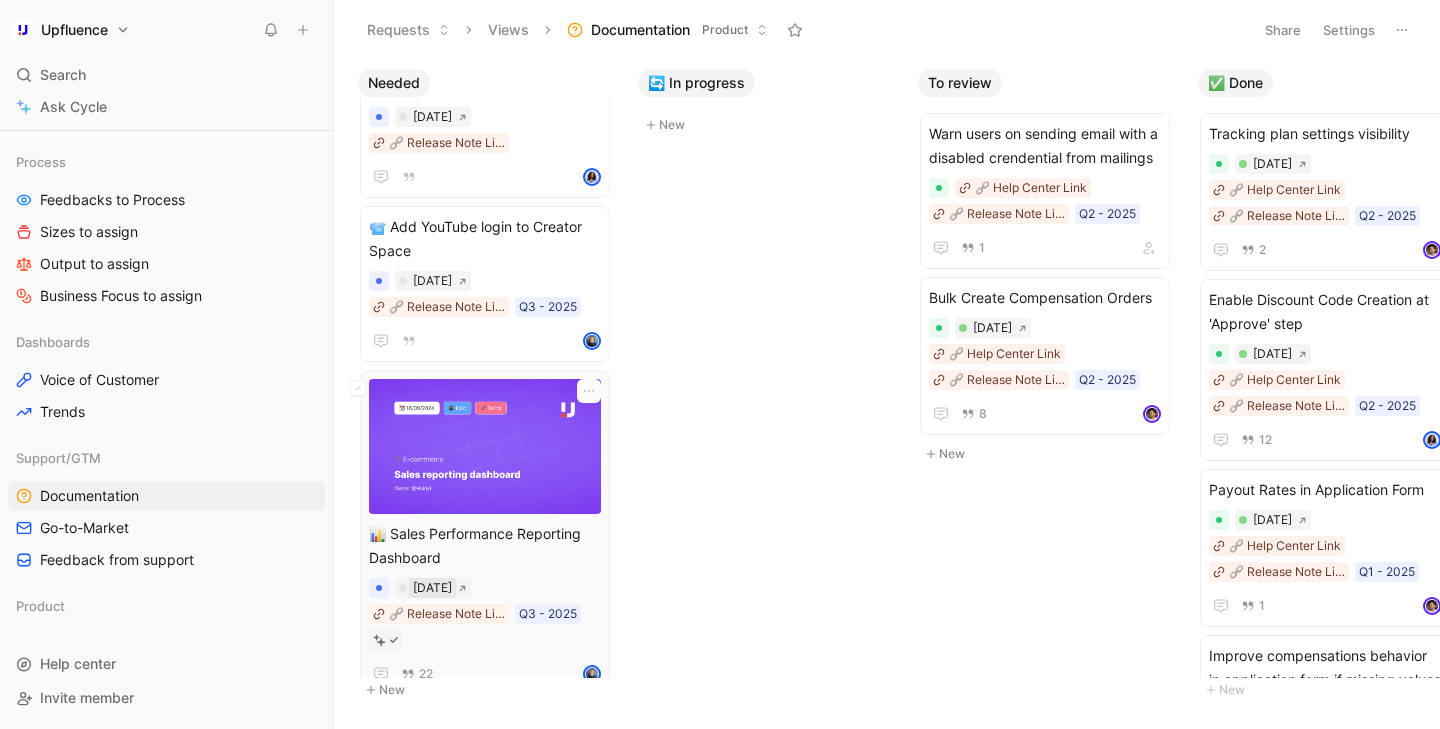 scroll, scrollTop: 41, scrollLeft: 0, axis: vertical 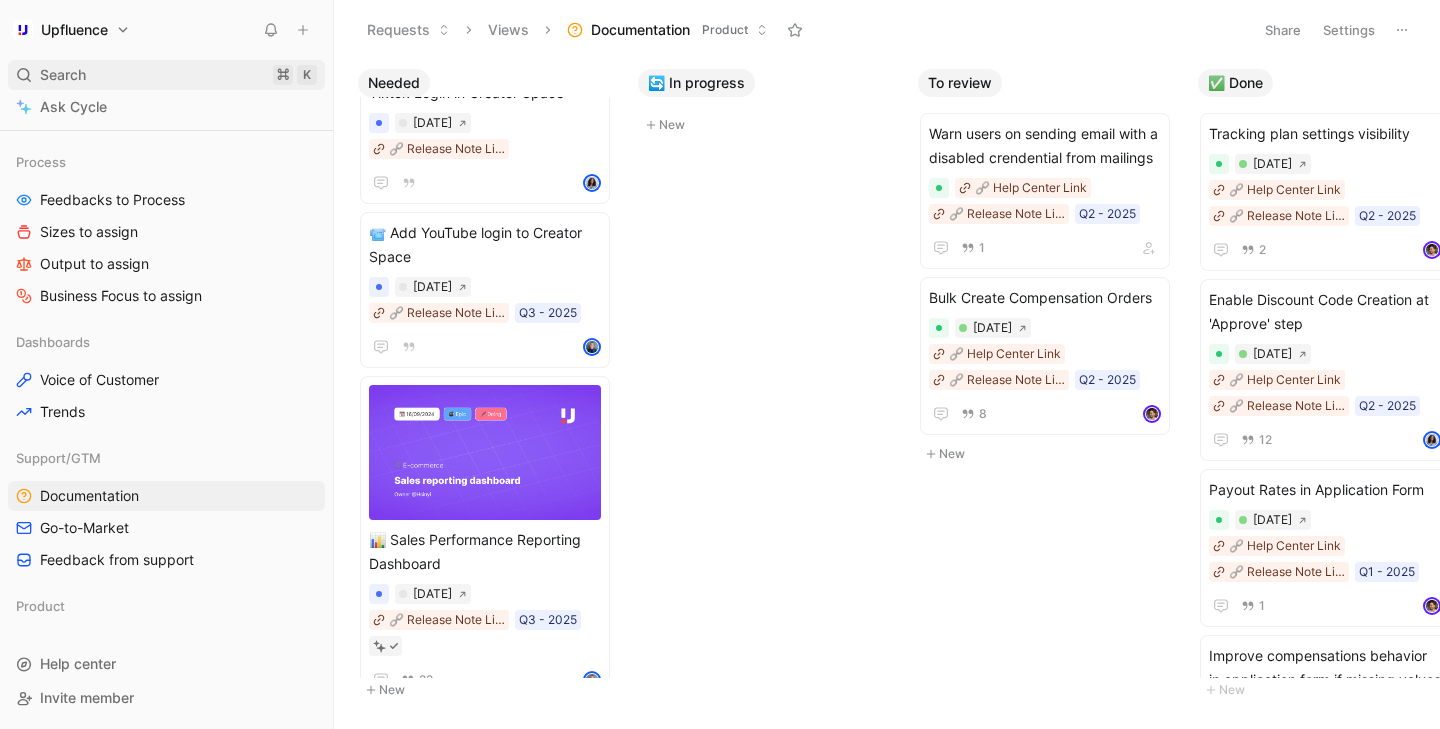 click on "Search ⌘ K" at bounding box center (166, 75) 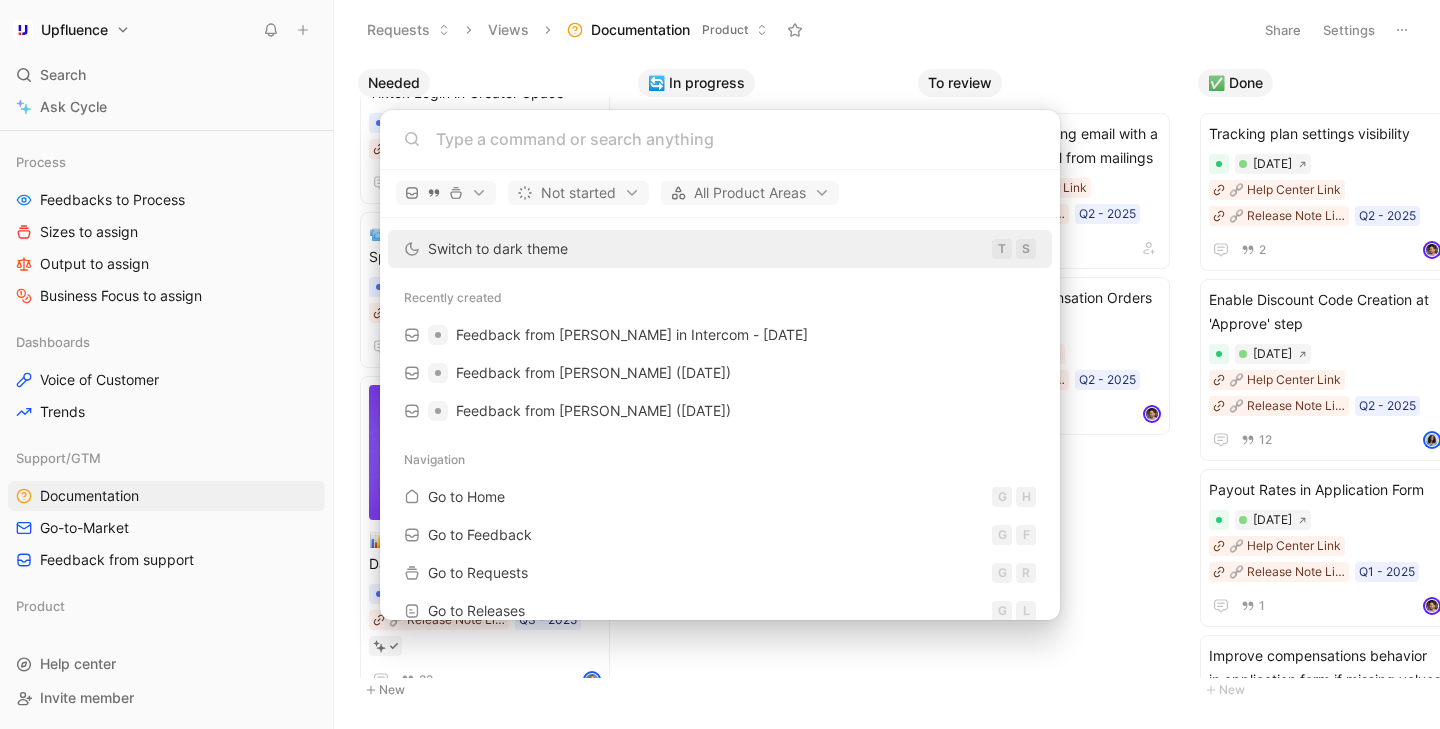 click on "Upfluence Search ⌘ K Ask Cycle Workspace Home G then H Feedback G then F Requests G then R Releases G then L Customers Product Areas Public Boards Public Roadmap Process Feedbacks to Process Sizes to assign Output to assign Business Focus to assign Dashboards Voice of Customer Trends Support/GTM Documentation Go-to-Market Feedback from support Product
To pick up a draggable item, press the space bar.
While dragging, use the arrow keys to move the item.
Press space again to drop the item in its new position, or press escape to cancel.
Help center Invite member Requests Views Documentation Product Share Settings Needed Tiktok Login in Creator Space [DATE] 🔗 Release Note Link 📹 Add YouTube login to Creator Space [DATE] 🔗 Release Note Link Q3 - 2025 📊 Sales Performance Reporting Dashboard [DATE] 🔗 Release Note Link Q3 - 2025 22 AI Driven Campaign Creation 🔗 Release Note Link Q3 - 2025 6 Background tasks [DATE] 🔗 Release Note Link 1 New" at bounding box center [720, 364] 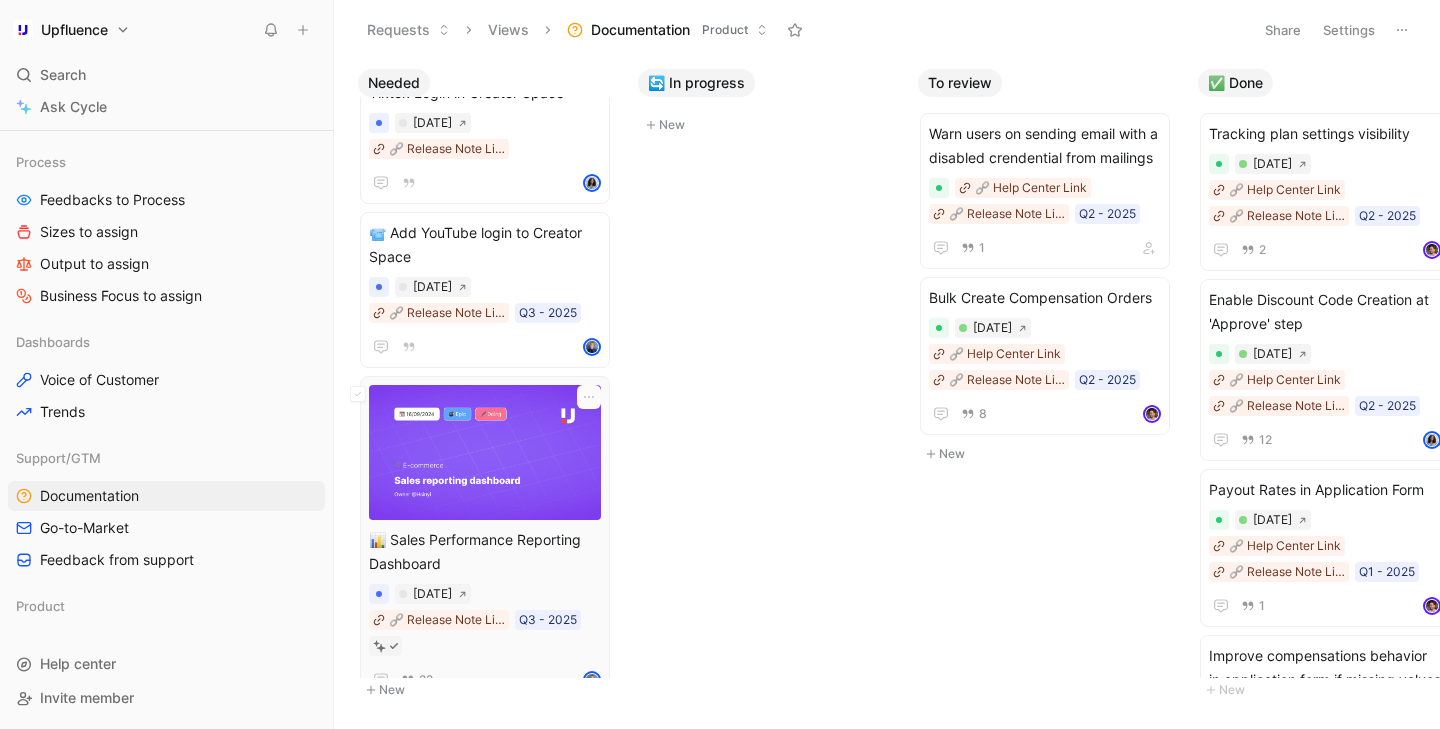 scroll, scrollTop: 325, scrollLeft: 0, axis: vertical 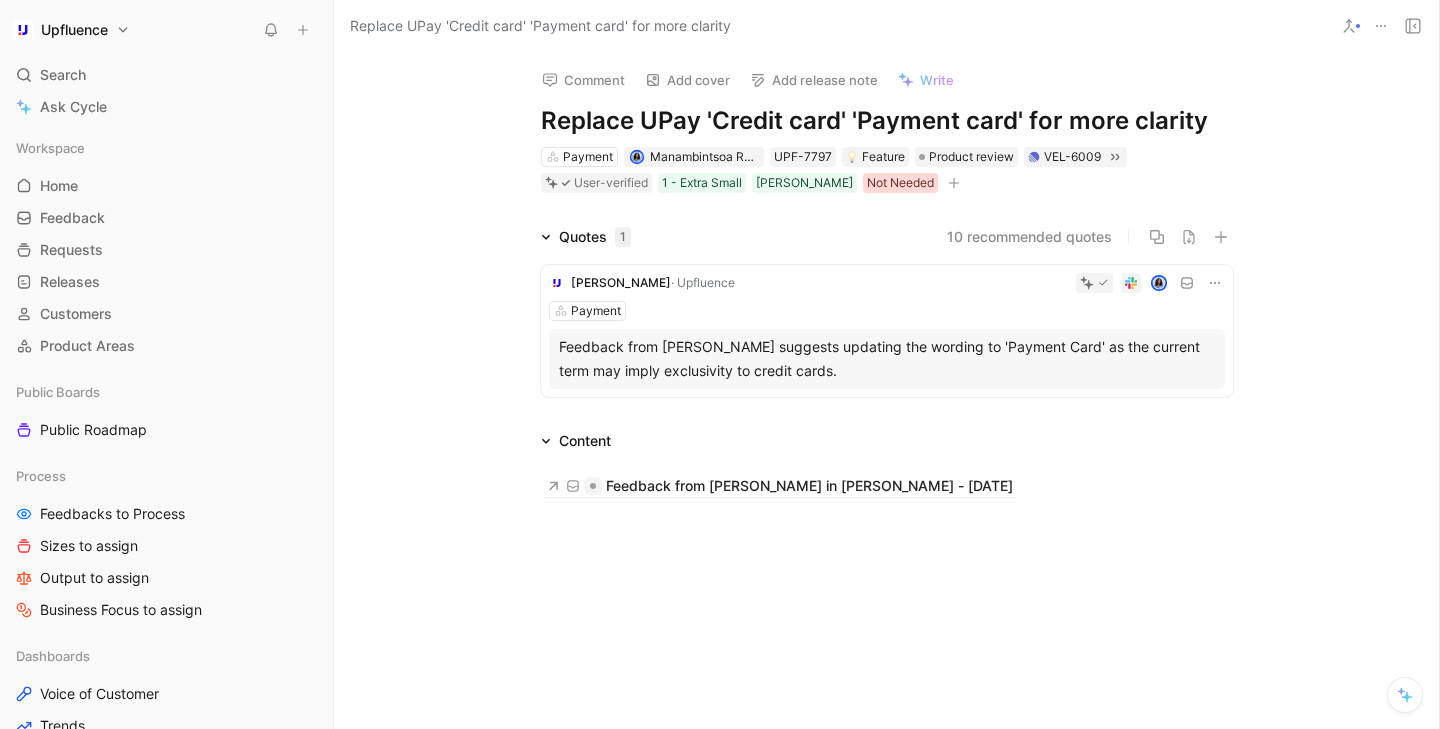 click on "Not Needed" at bounding box center (900, 183) 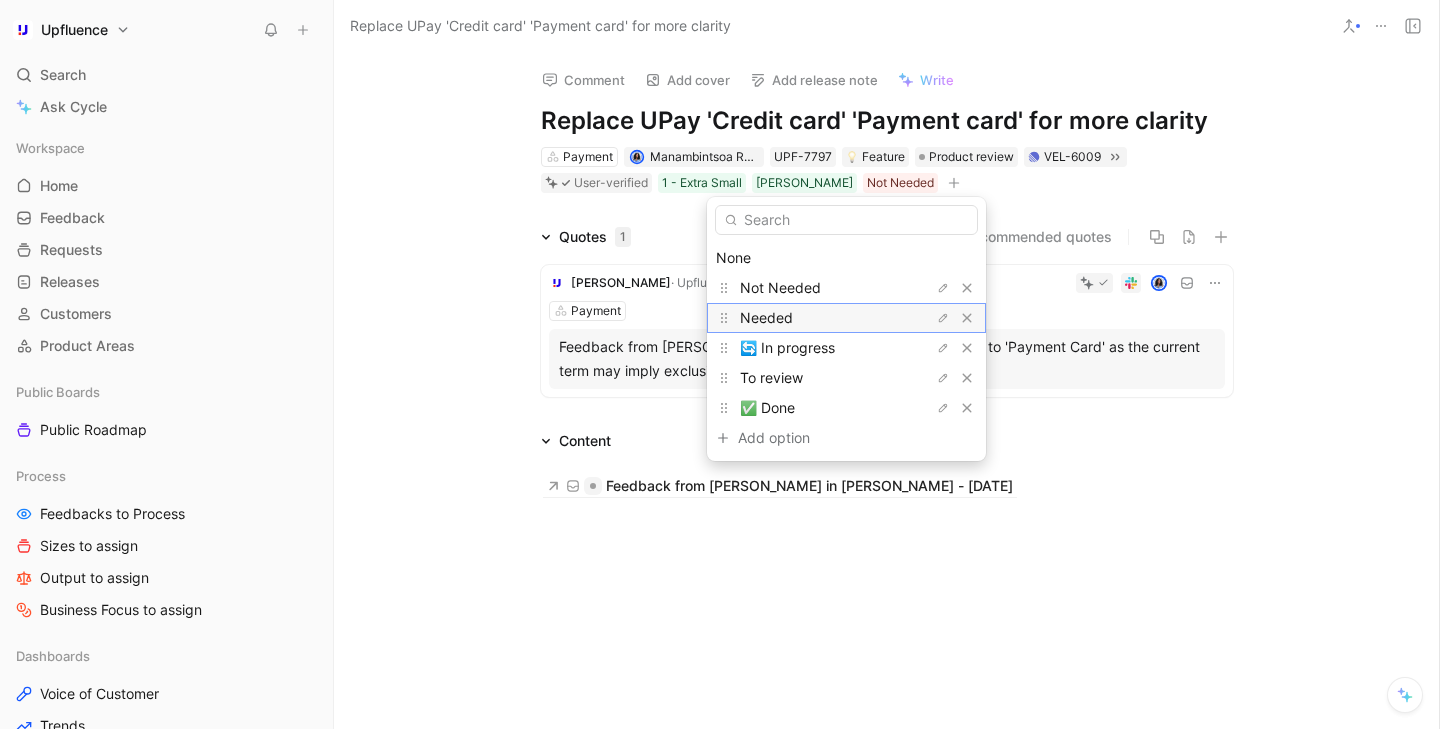 click on "Needed" at bounding box center (815, 318) 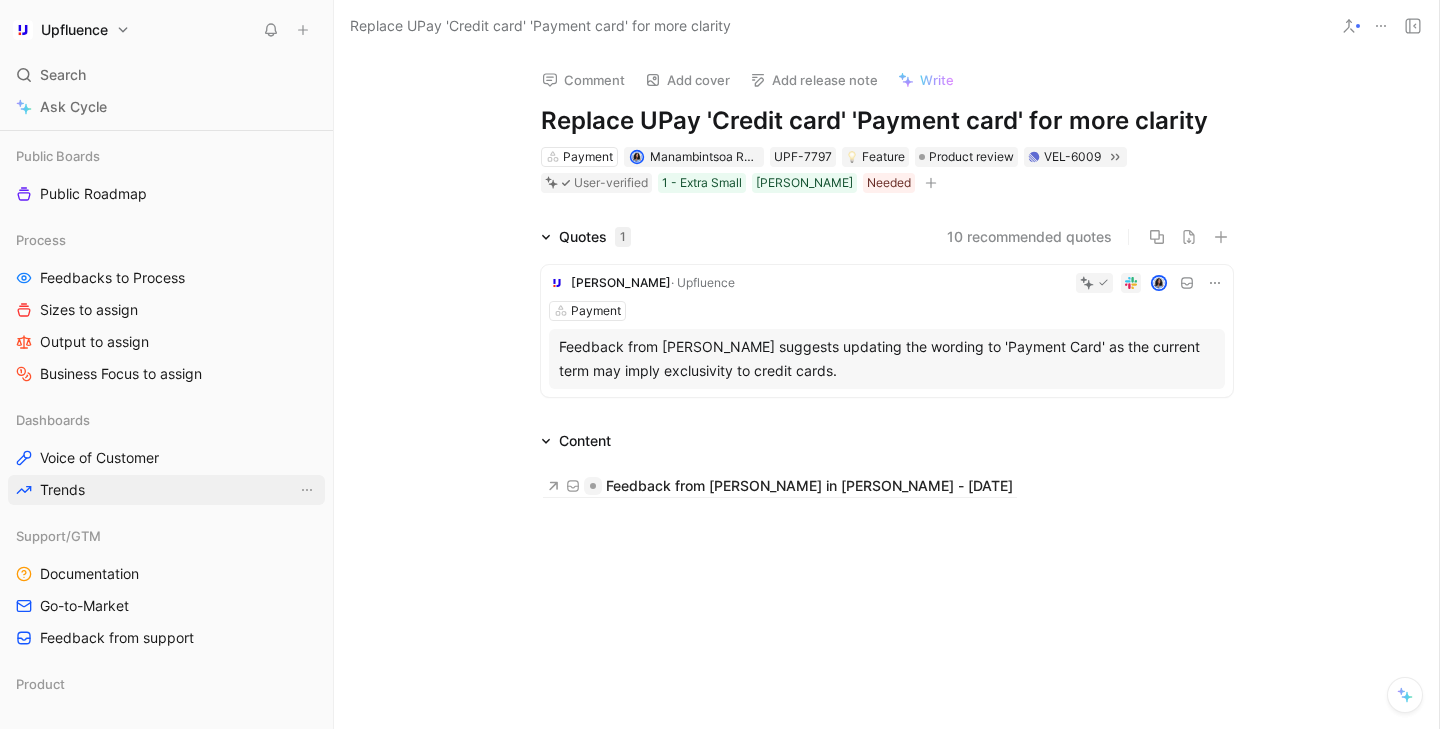 scroll, scrollTop: 225, scrollLeft: 0, axis: vertical 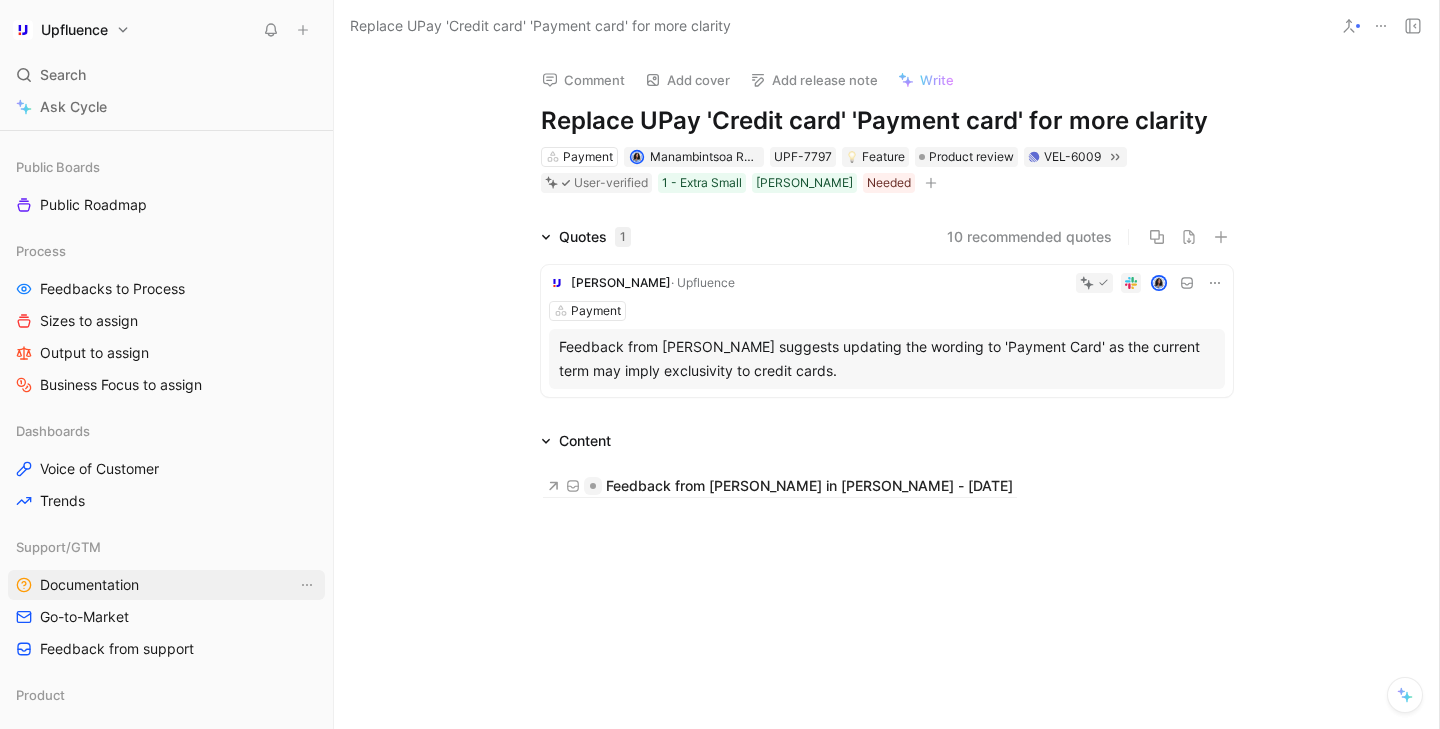 click on "Documentation" at bounding box center (166, 585) 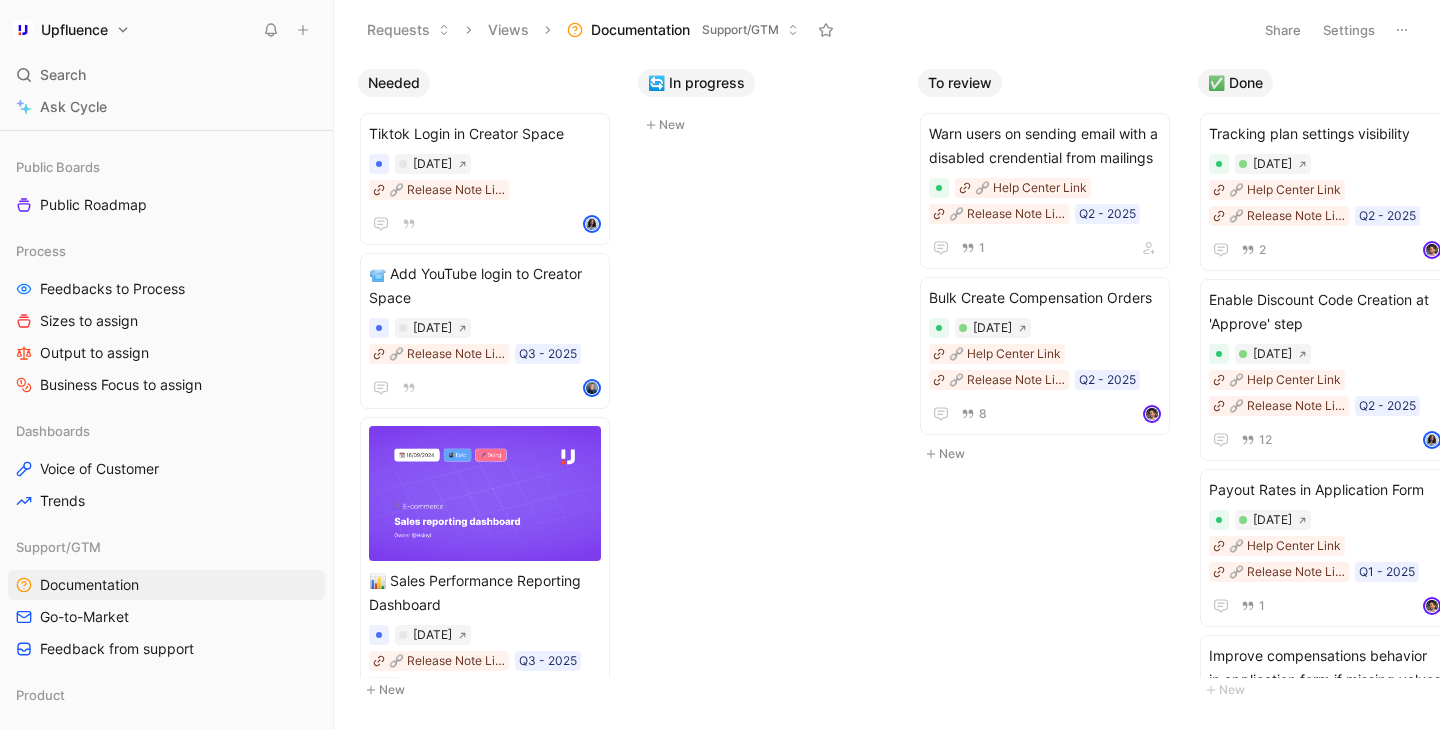 scroll, scrollTop: 463, scrollLeft: 0, axis: vertical 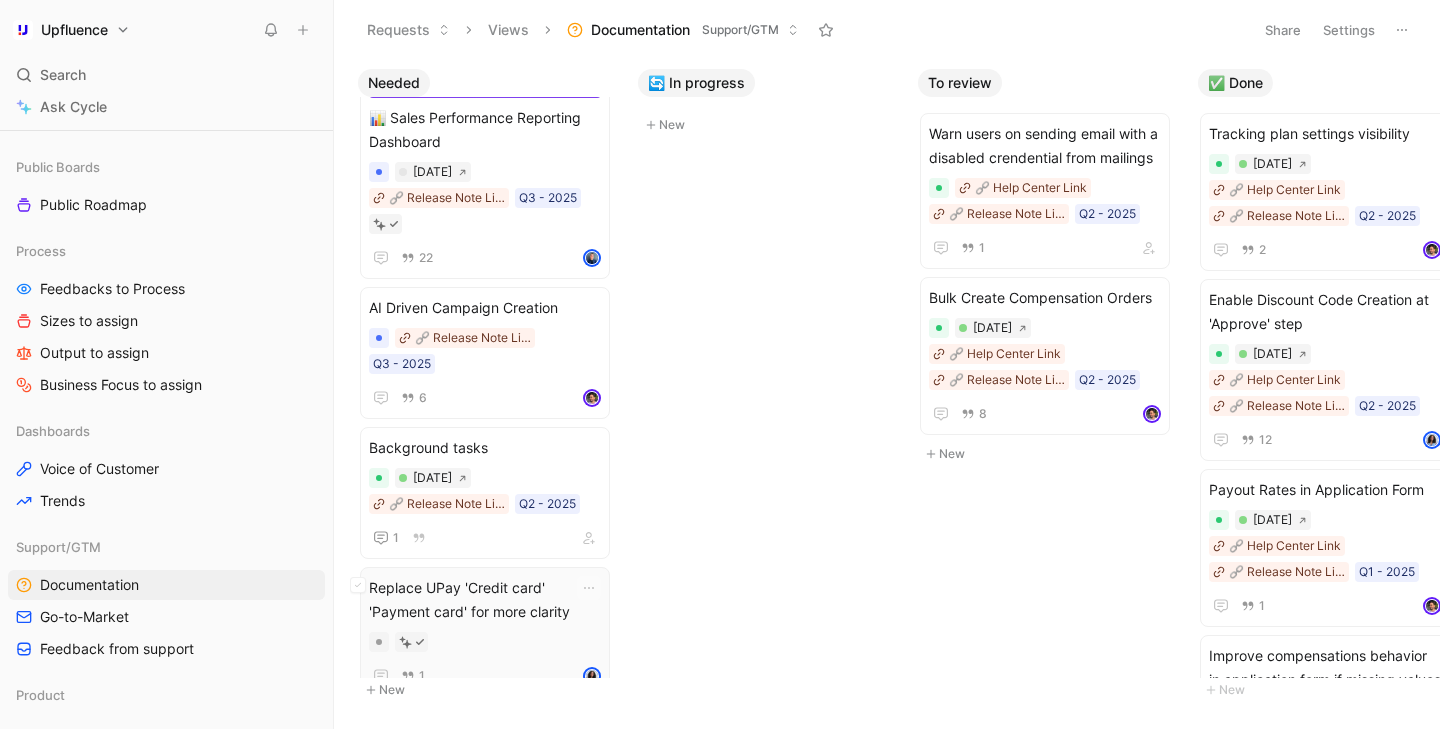 click on "Replace UPay 'Credit card' 'Payment card' for more clarity" at bounding box center (485, 600) 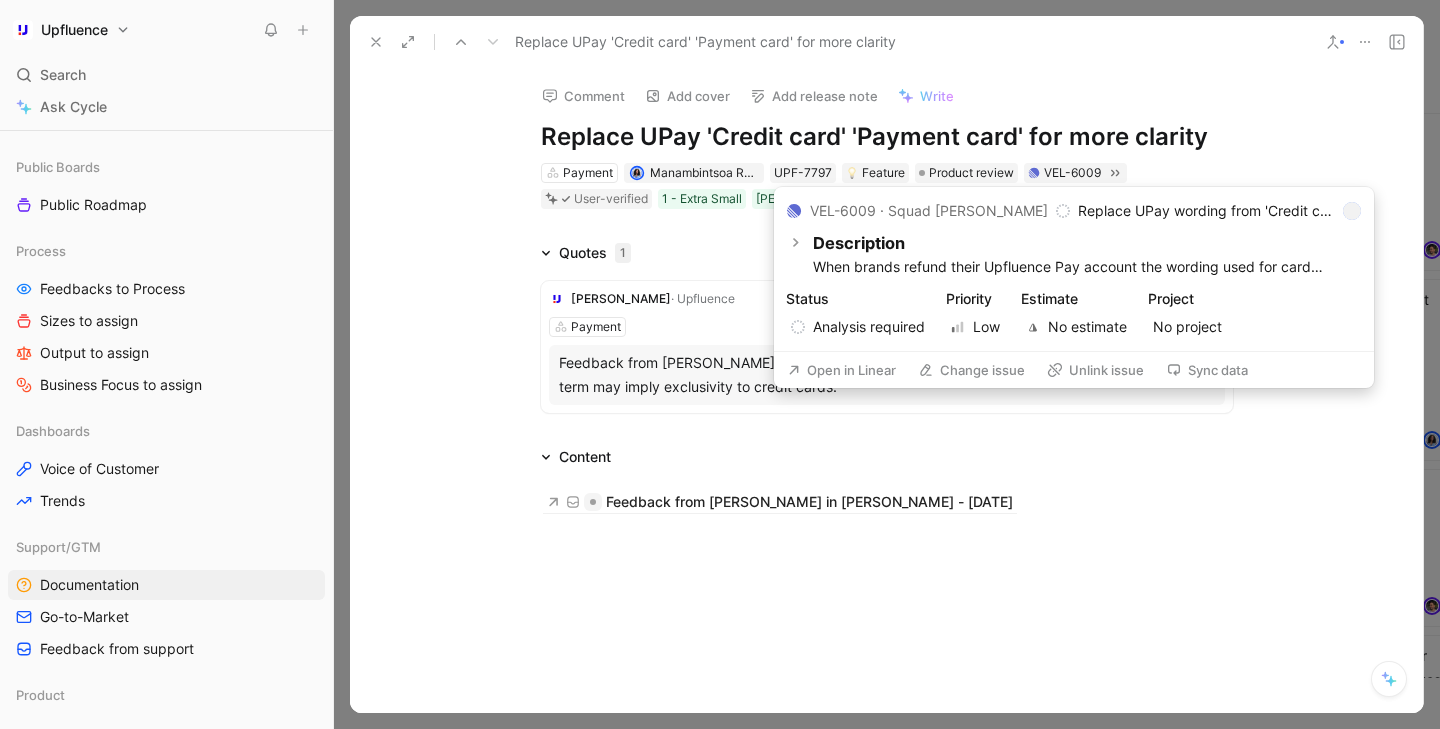 click on "Open in Linear" at bounding box center (841, 370) 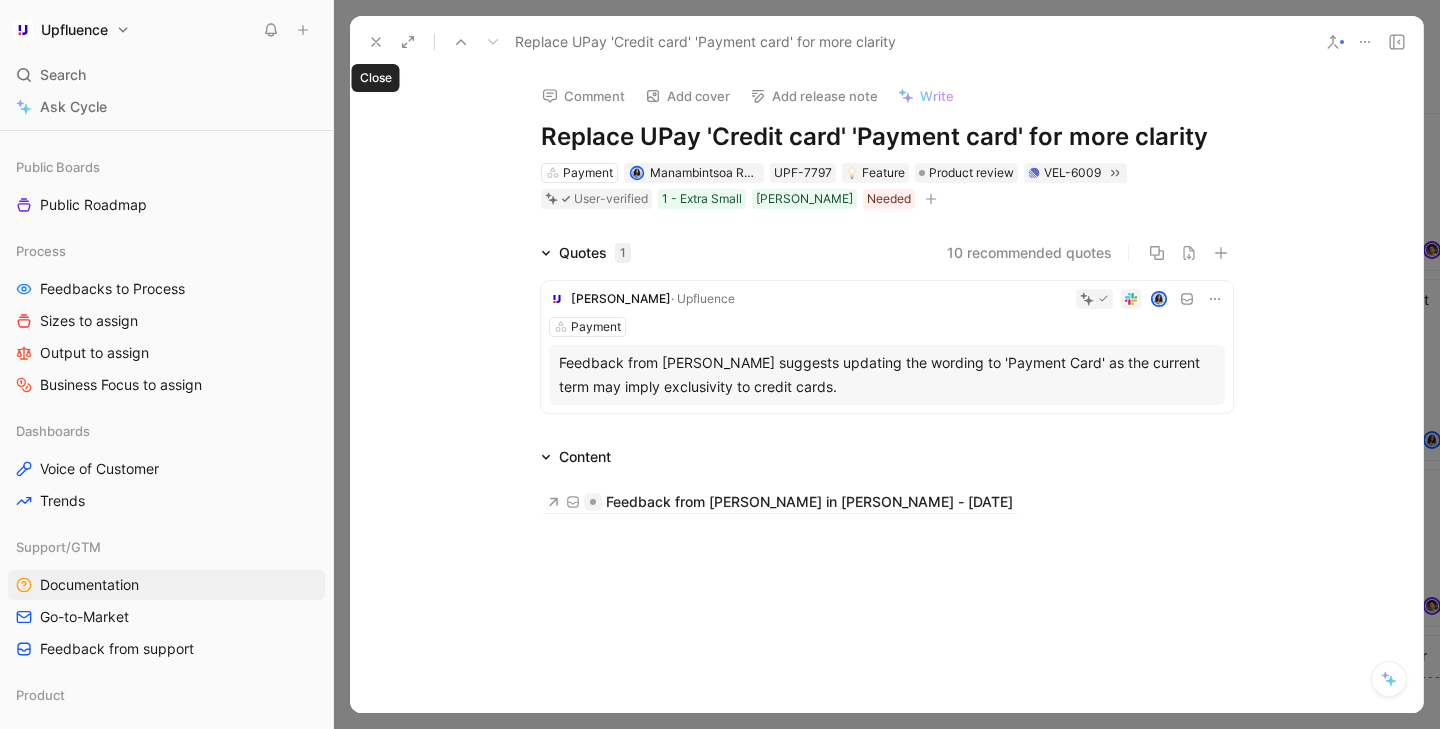 click 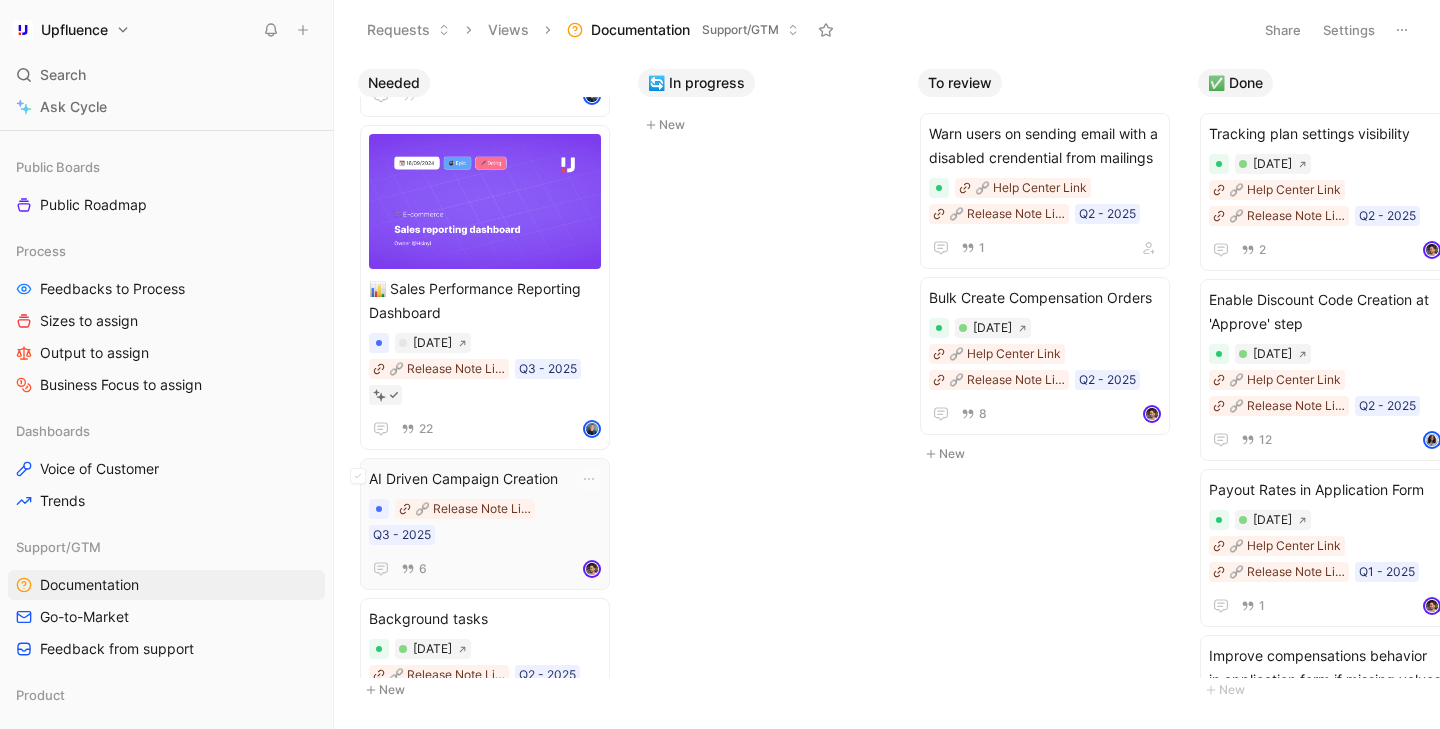 scroll, scrollTop: 0, scrollLeft: 0, axis: both 